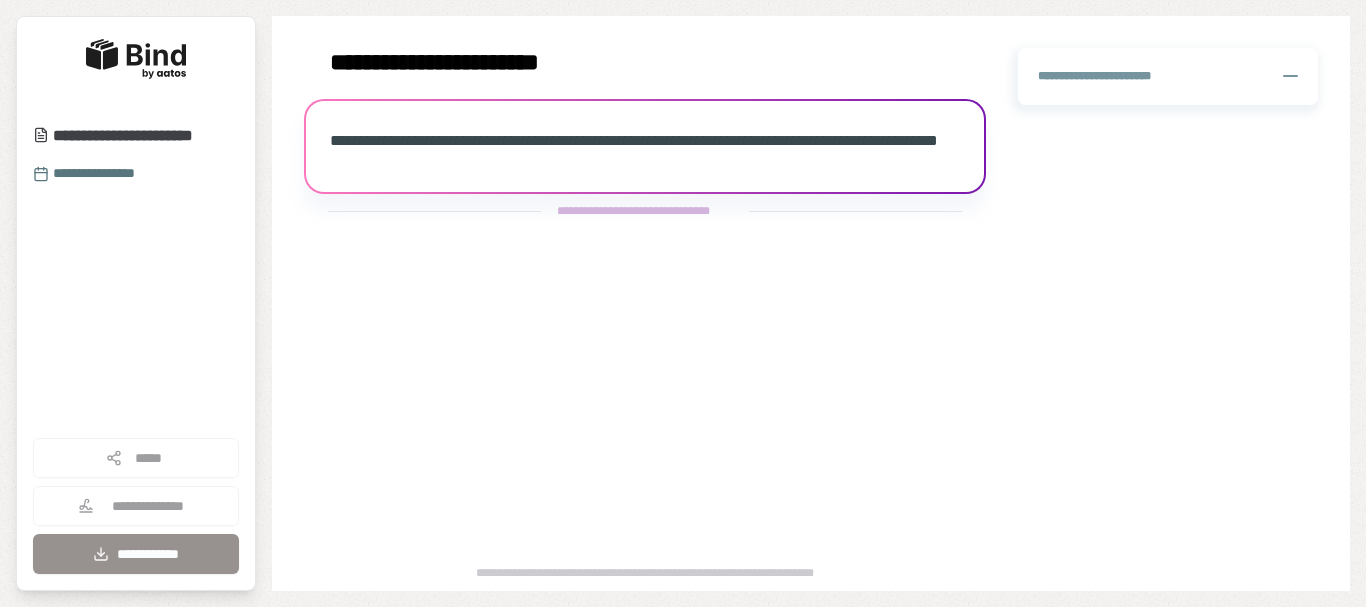 scroll, scrollTop: 0, scrollLeft: 0, axis: both 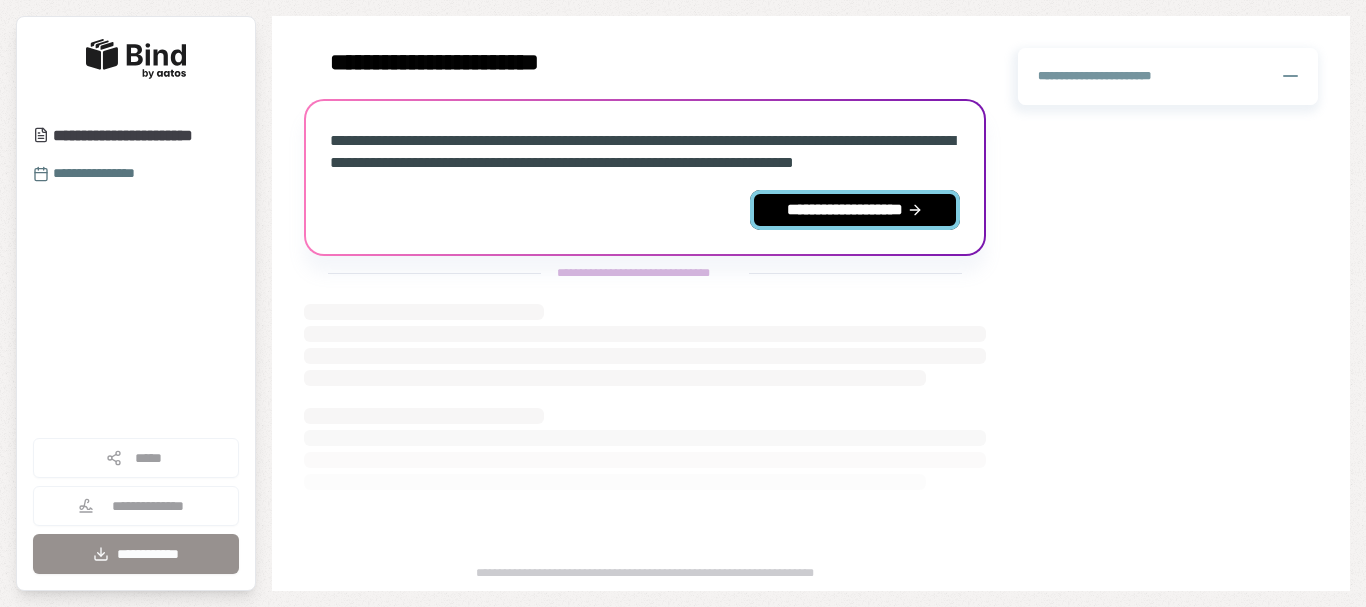 click on "**********" at bounding box center (855, 210) 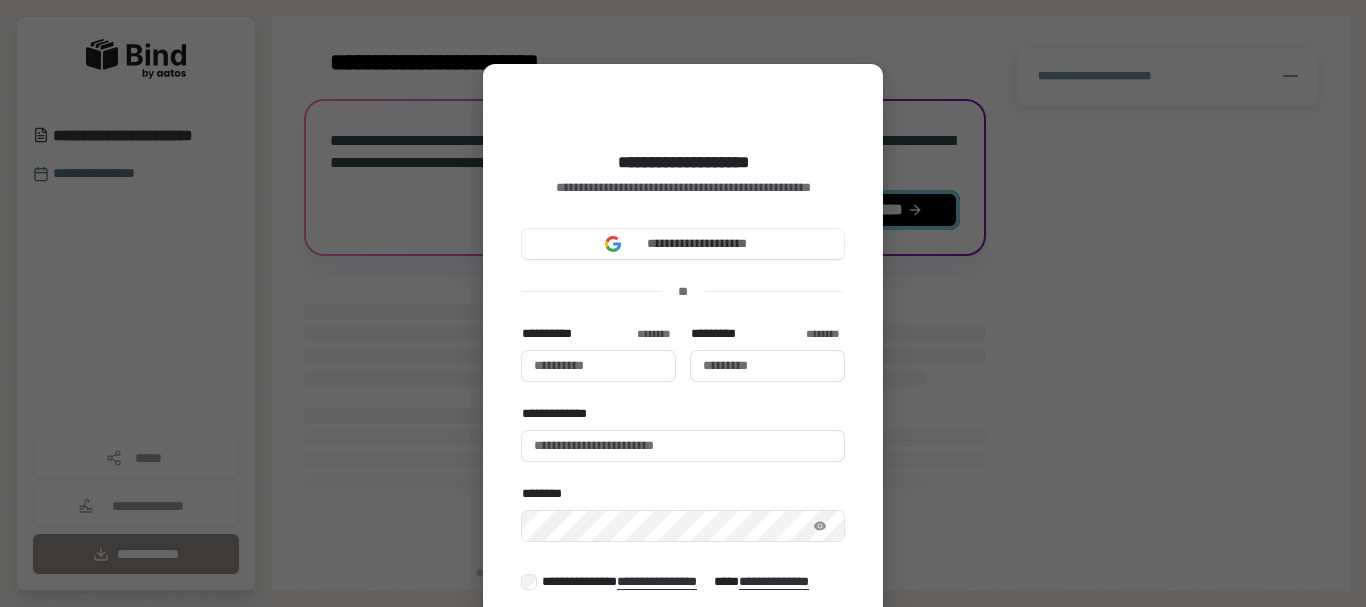 type 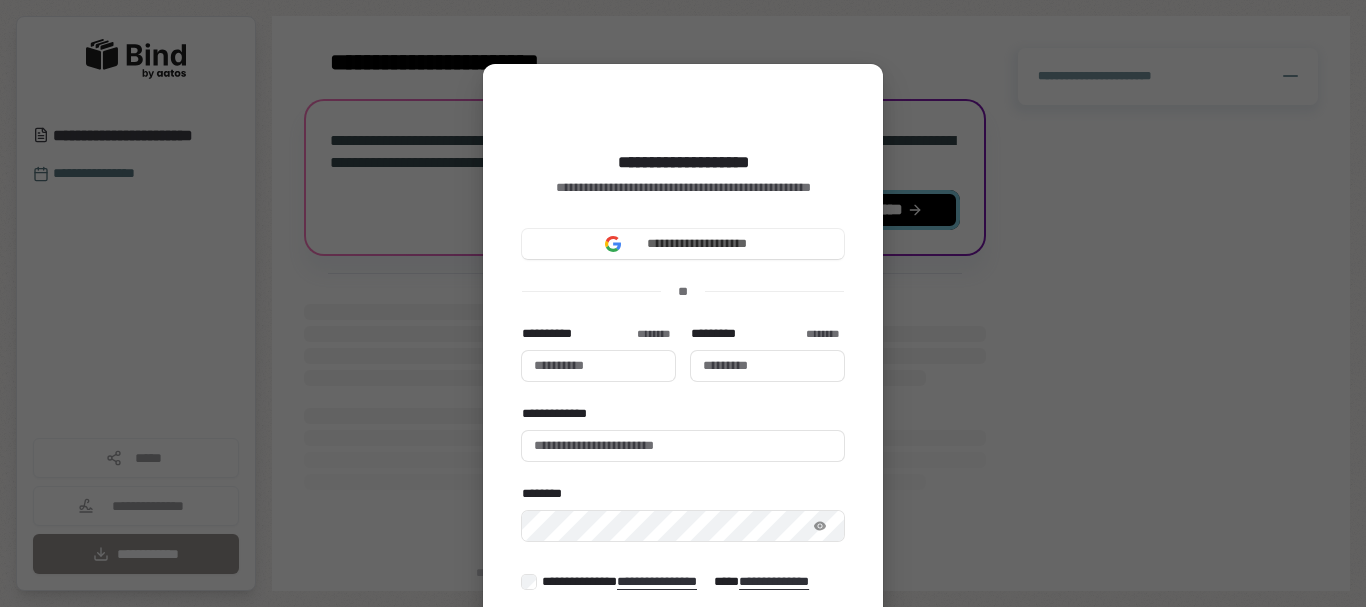 type 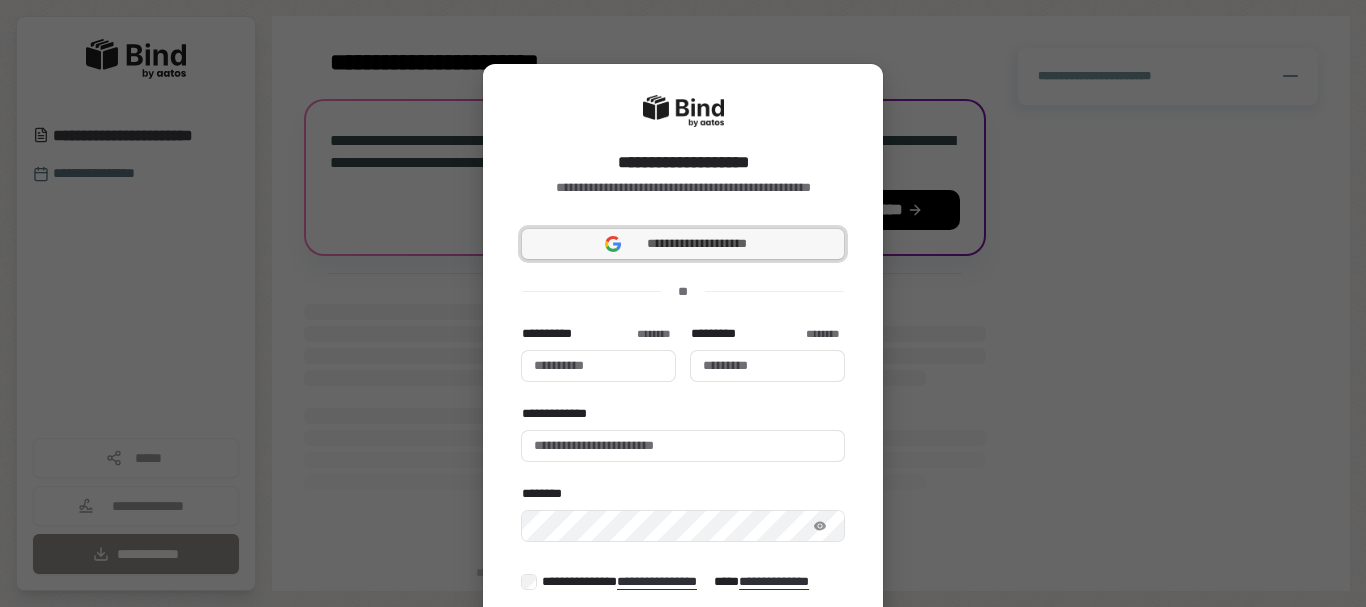 click on "**********" at bounding box center (697, 244) 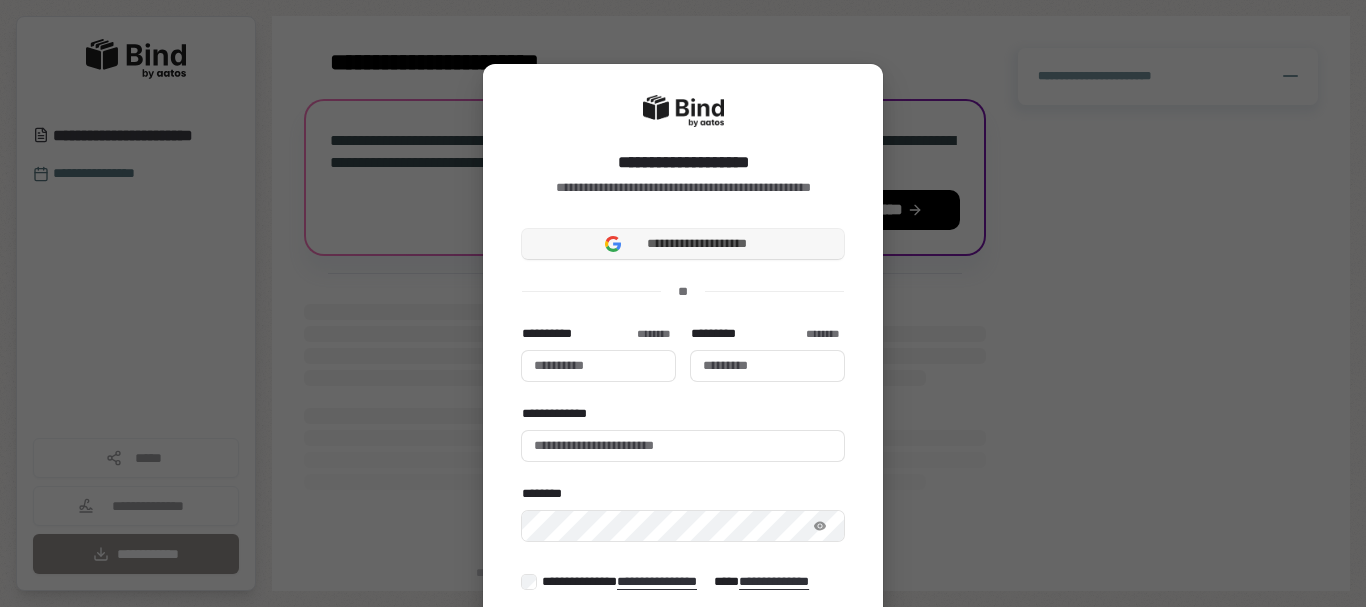 type 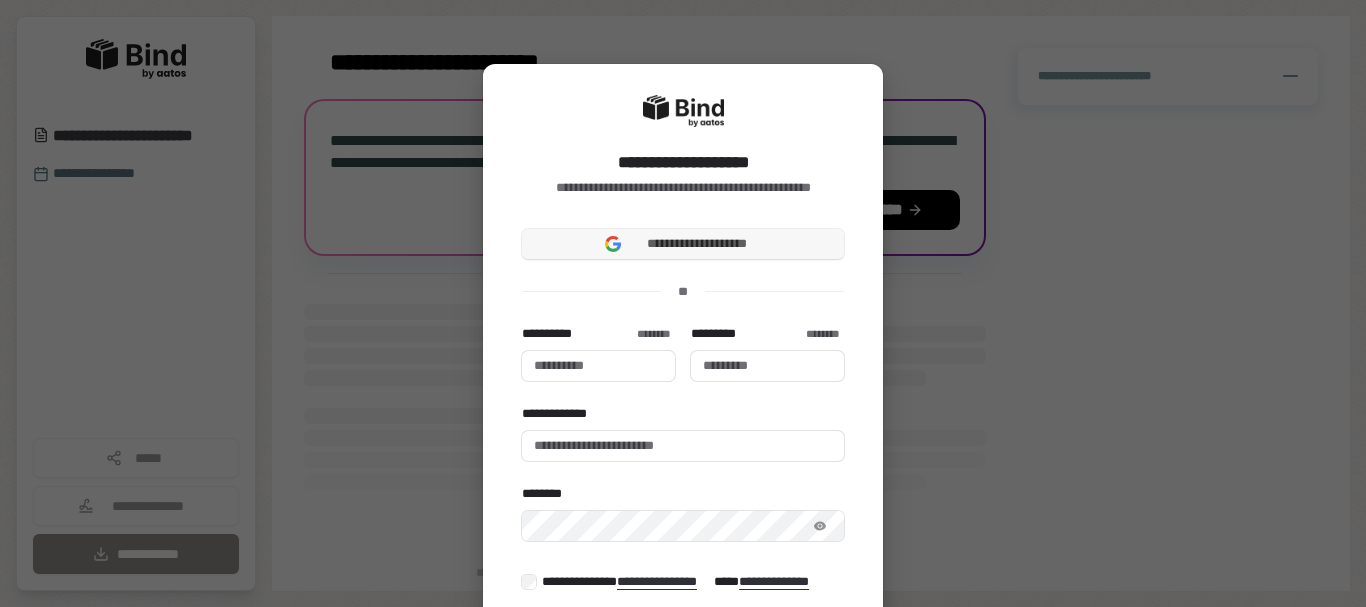 type 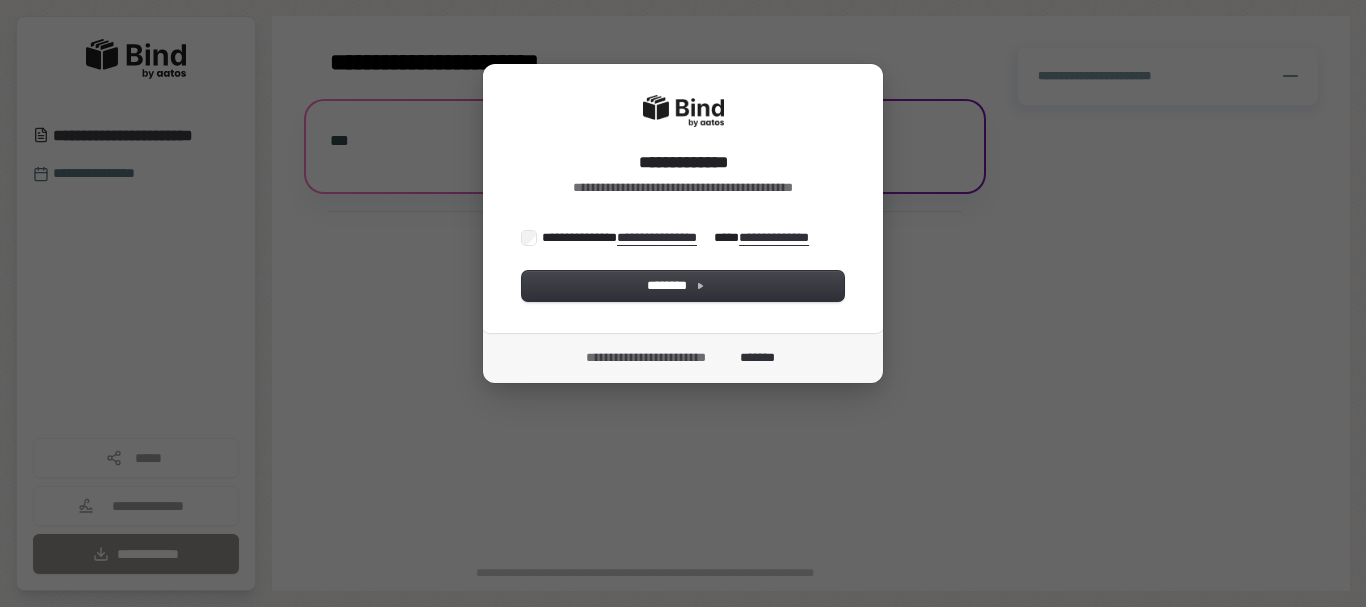 scroll, scrollTop: 0, scrollLeft: 0, axis: both 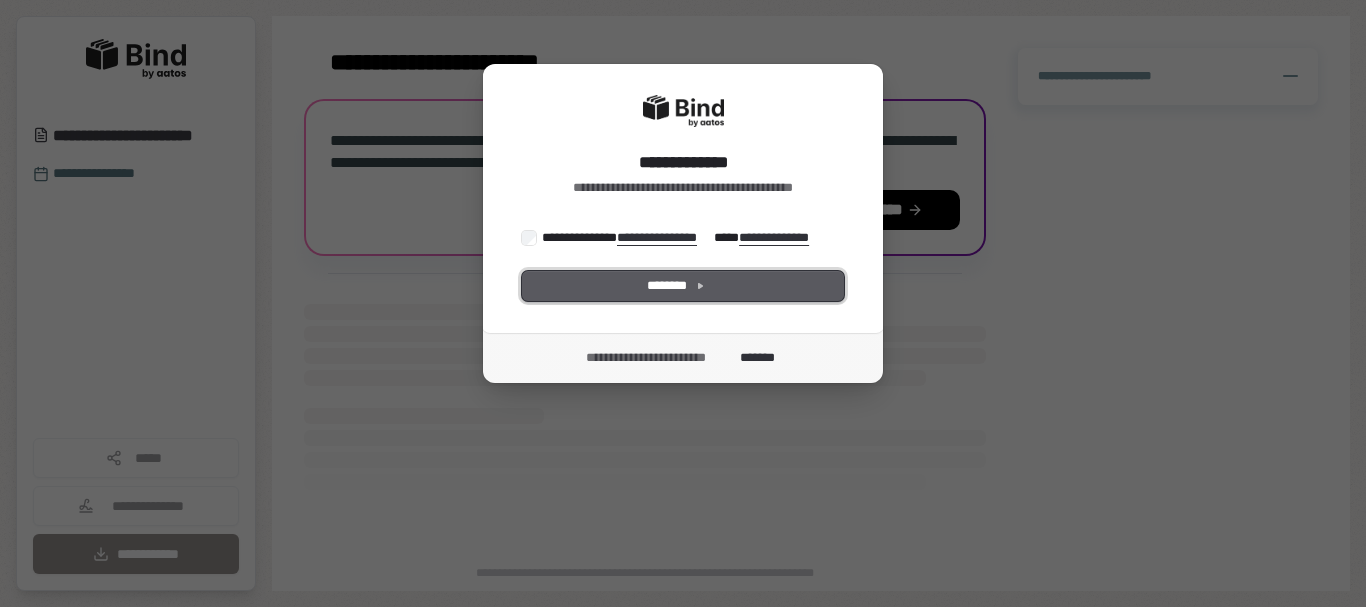 click on "********" at bounding box center (683, 286) 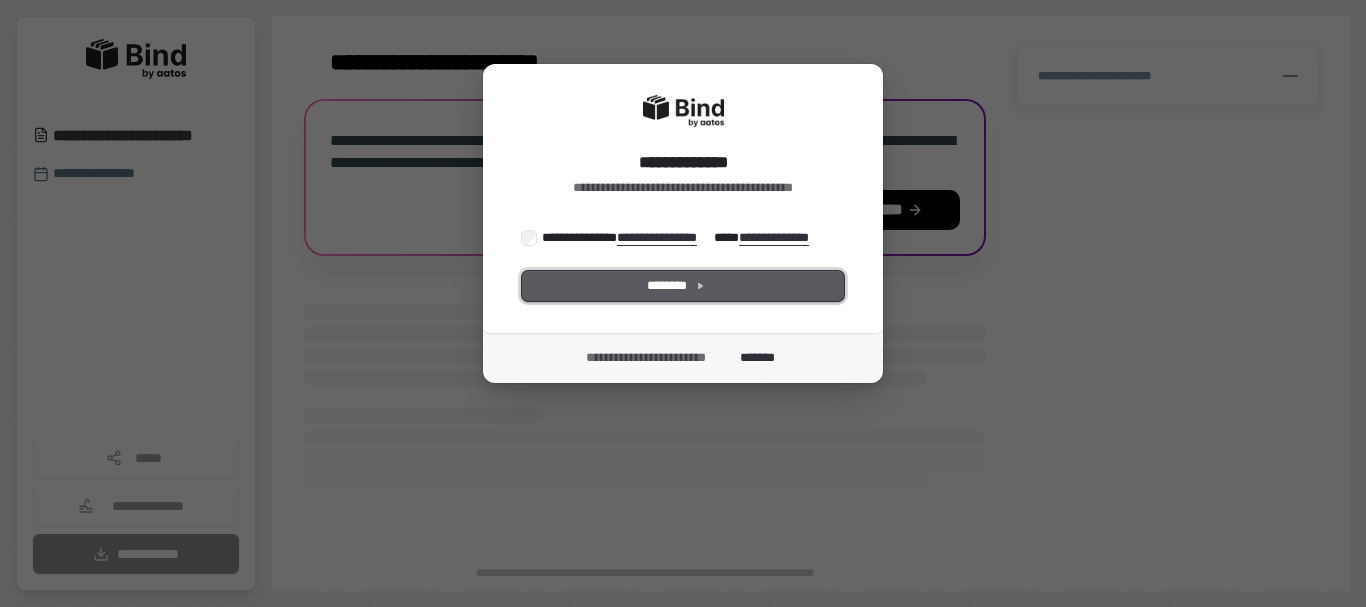 click on "********" at bounding box center (683, 286) 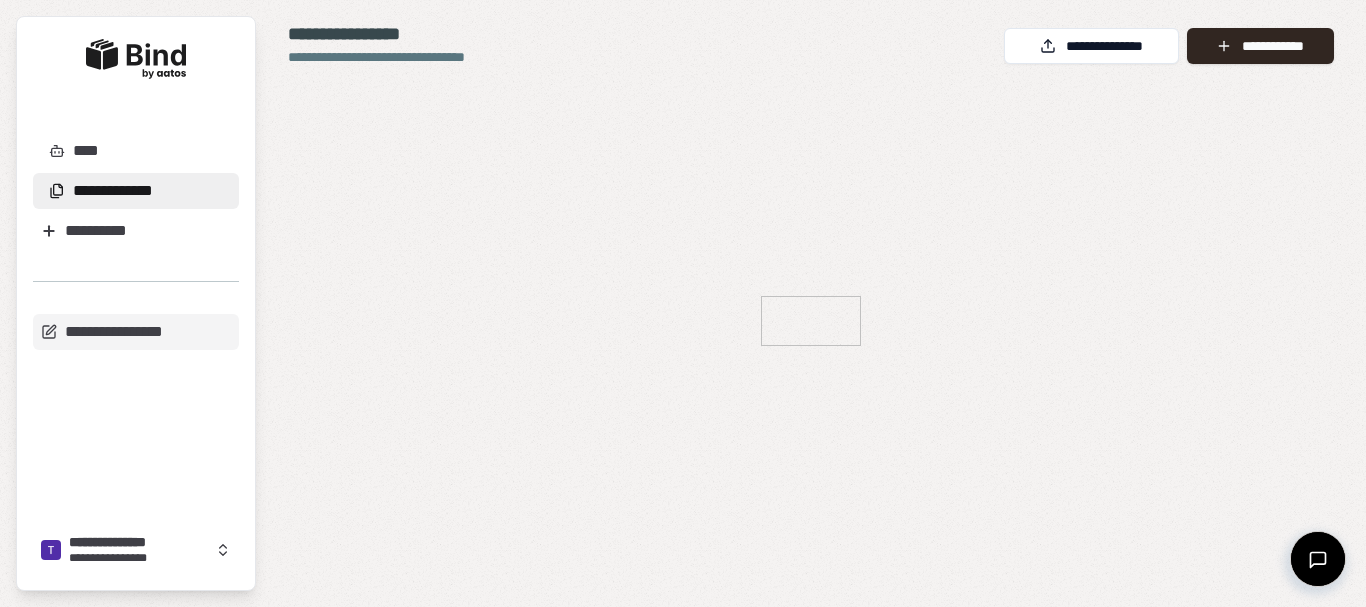 scroll, scrollTop: 0, scrollLeft: 0, axis: both 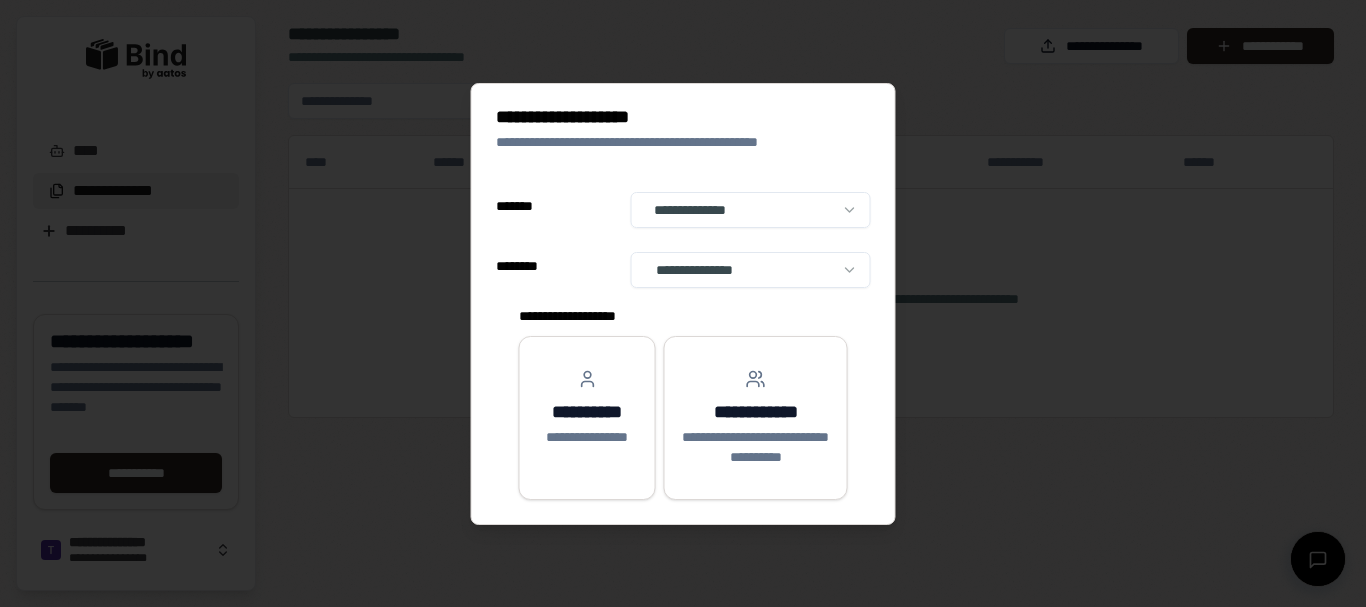 select on "**" 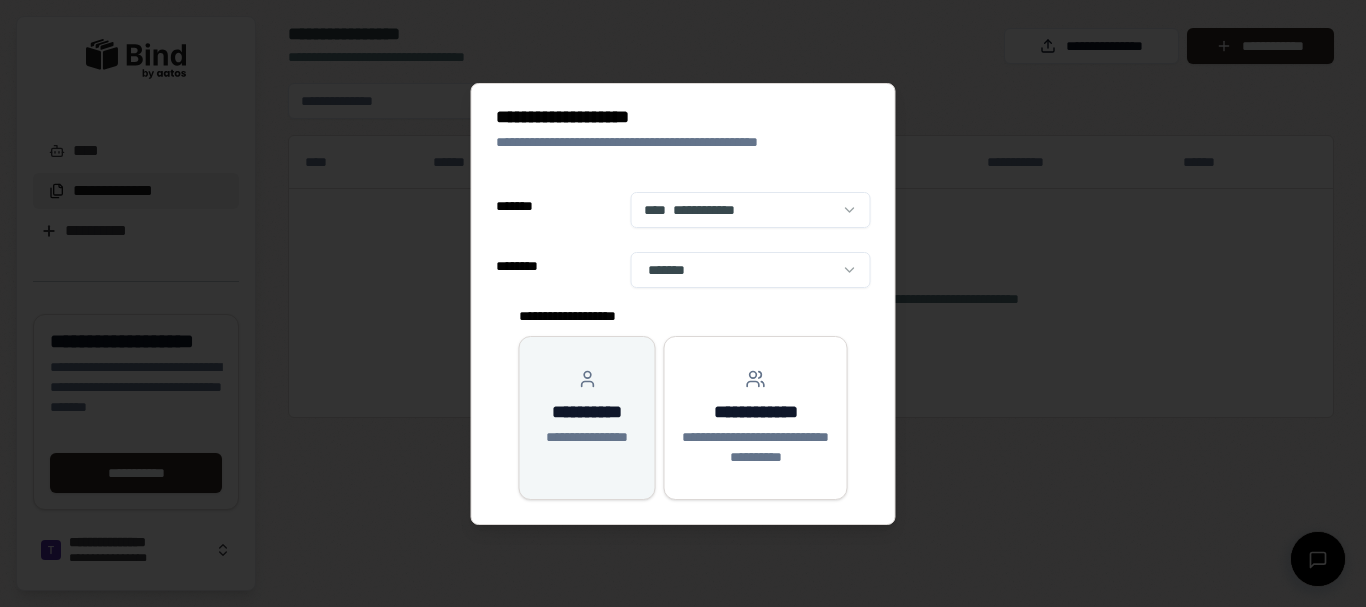 click on "**********" at bounding box center [587, 412] 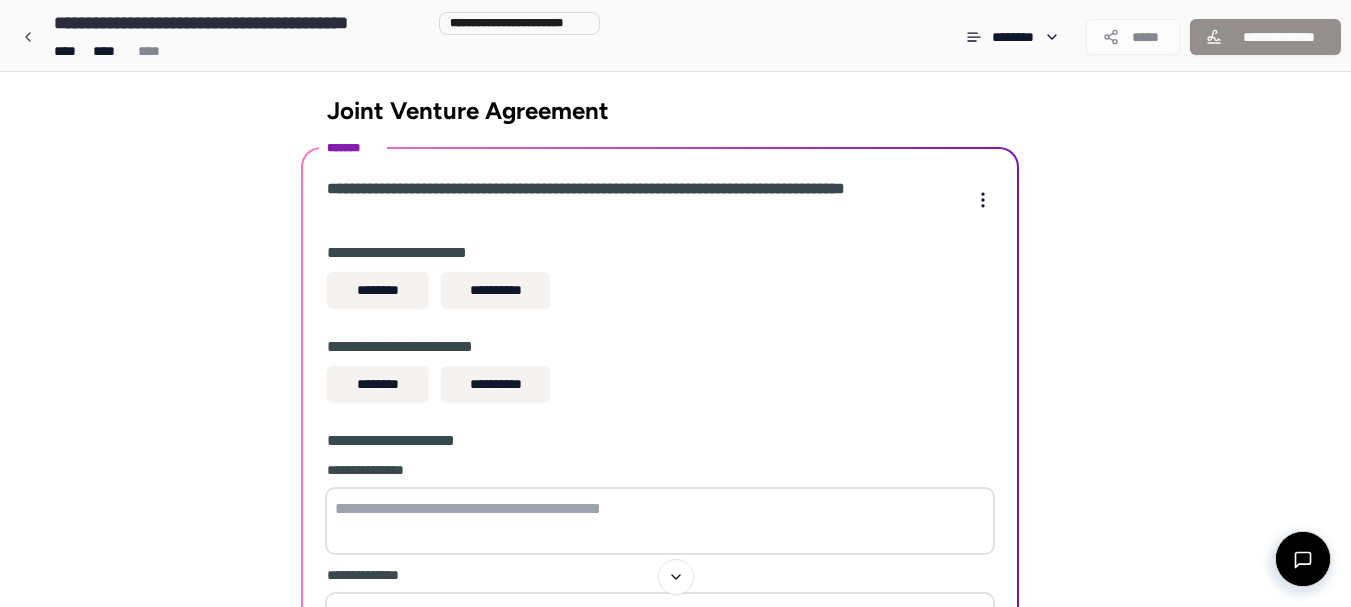 scroll, scrollTop: 0, scrollLeft: 0, axis: both 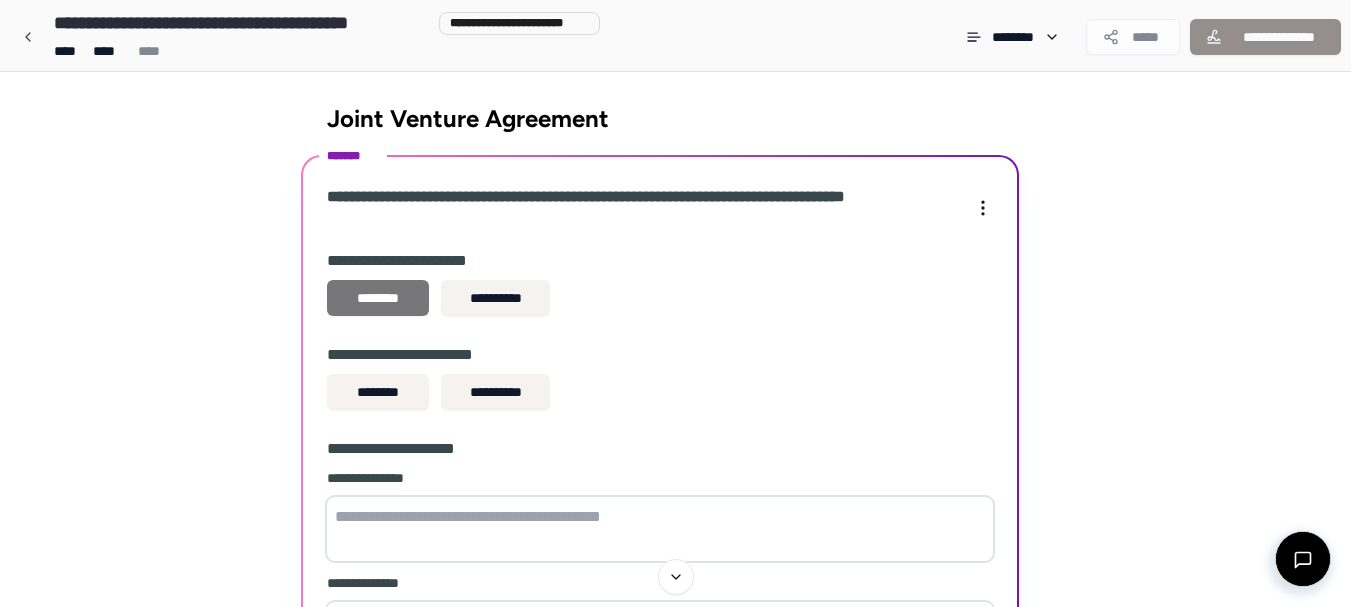click on "********" at bounding box center (378, 298) 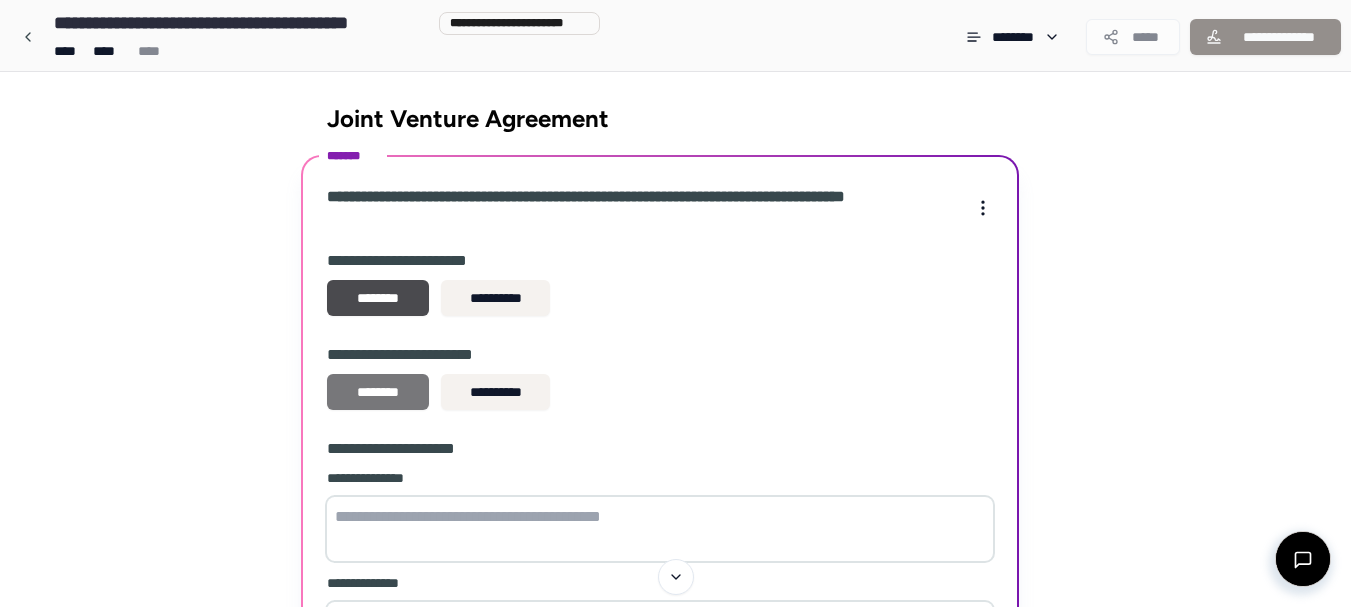 click on "********" at bounding box center (378, 392) 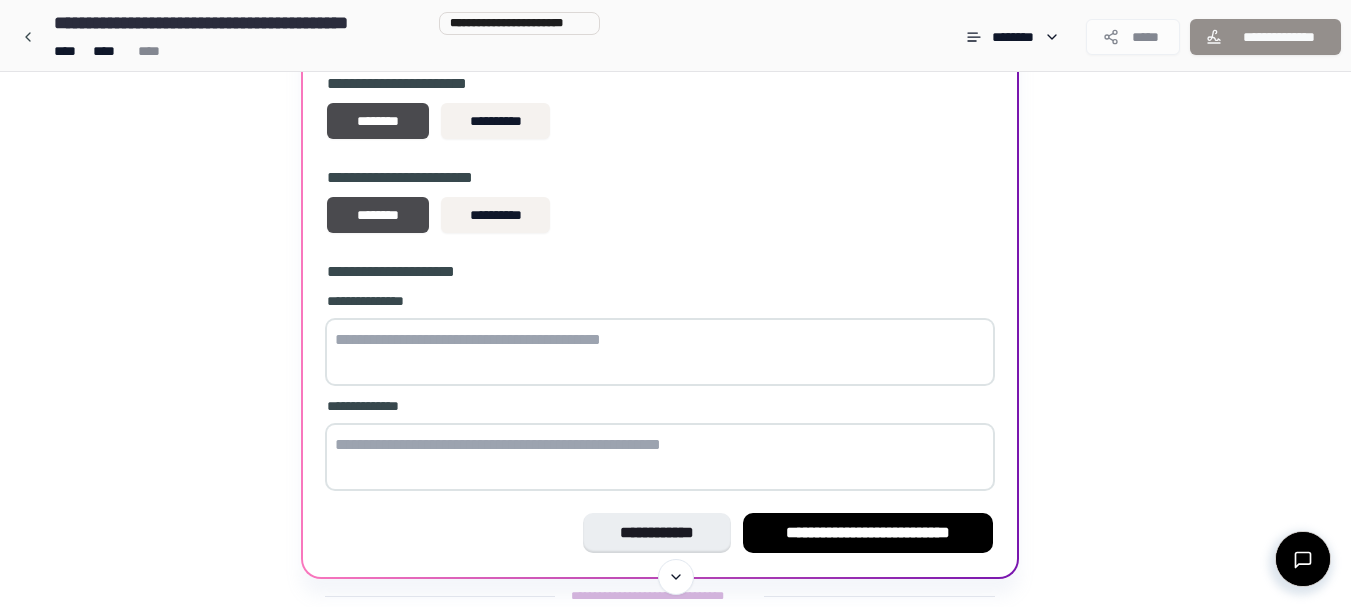 scroll, scrollTop: 183, scrollLeft: 0, axis: vertical 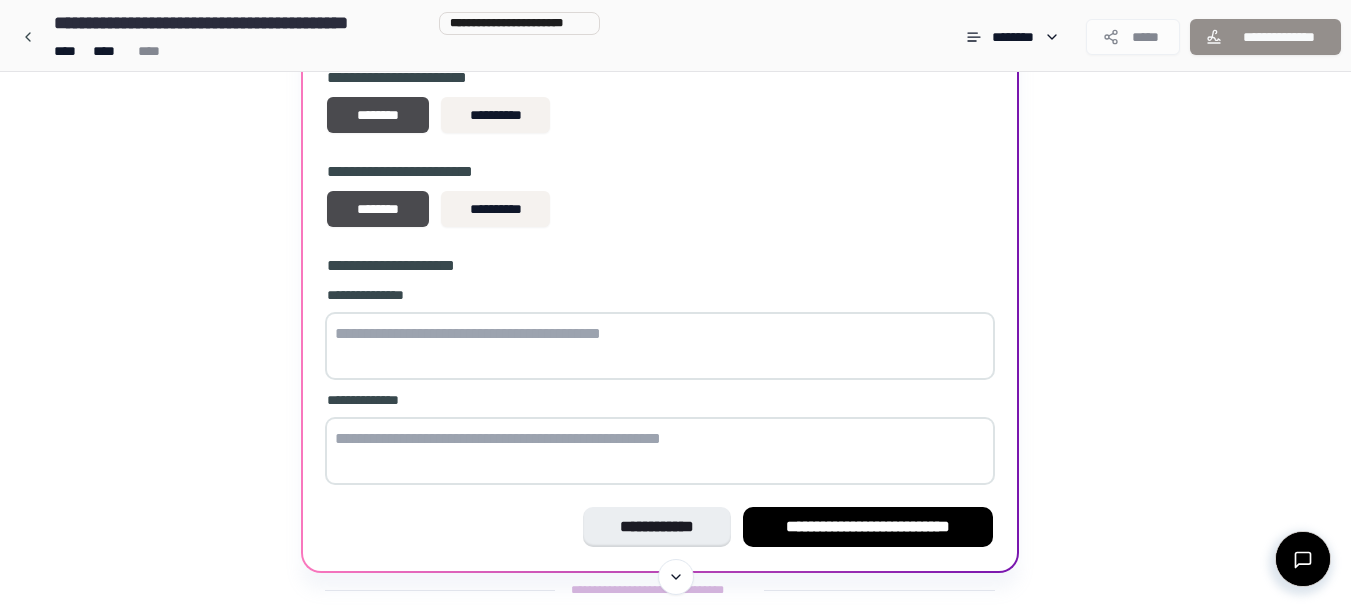 click at bounding box center [660, 346] 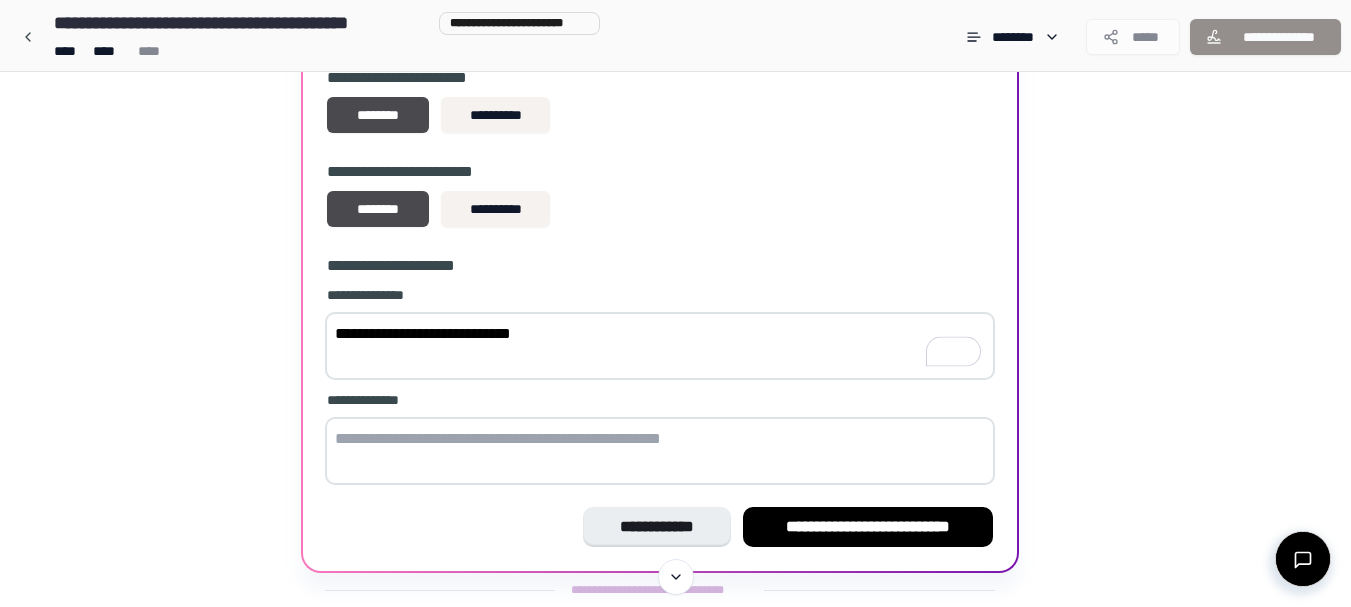 type on "**********" 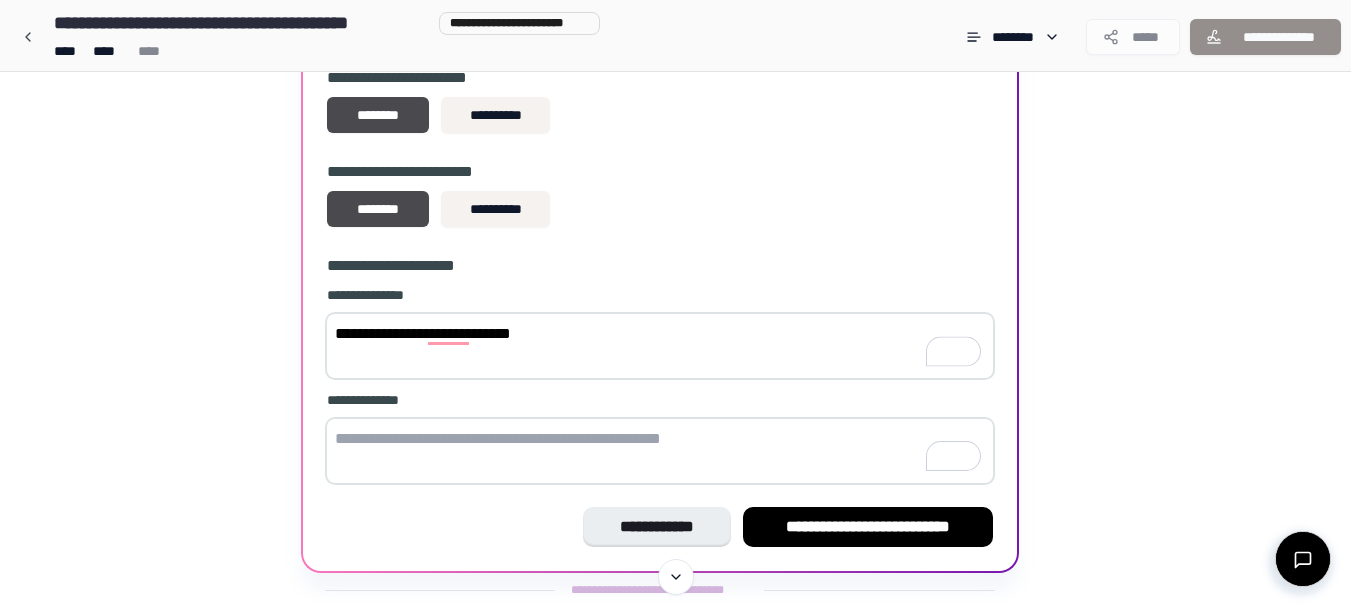 click at bounding box center [660, 451] 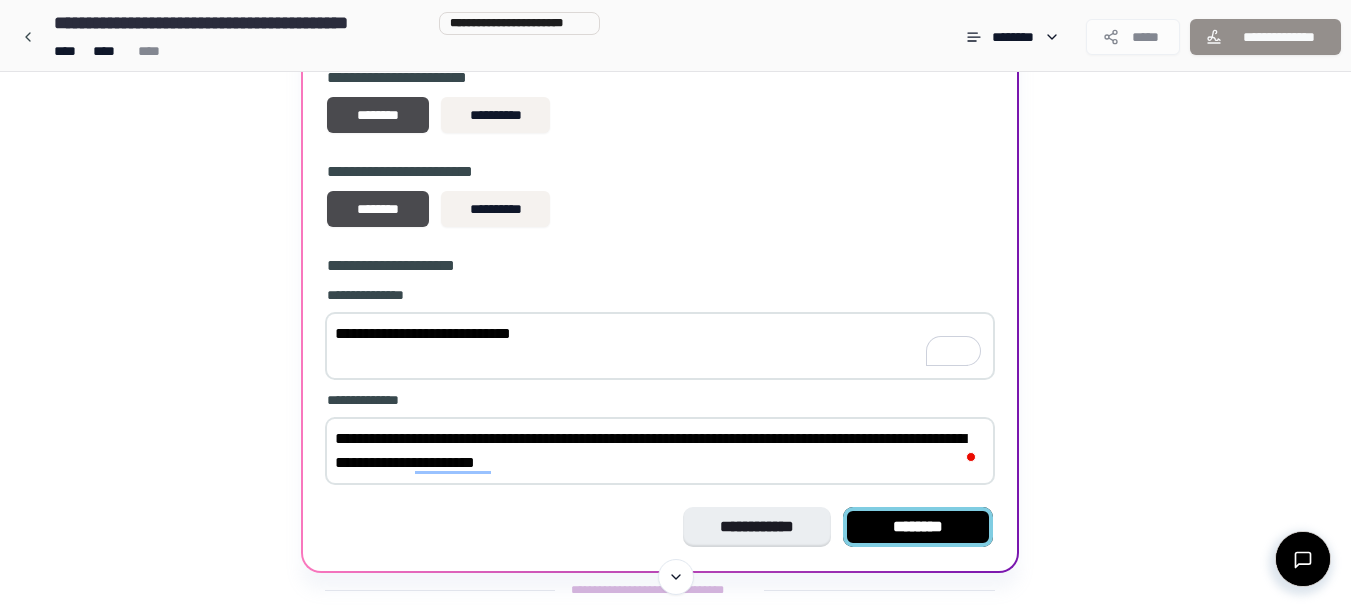 type on "**********" 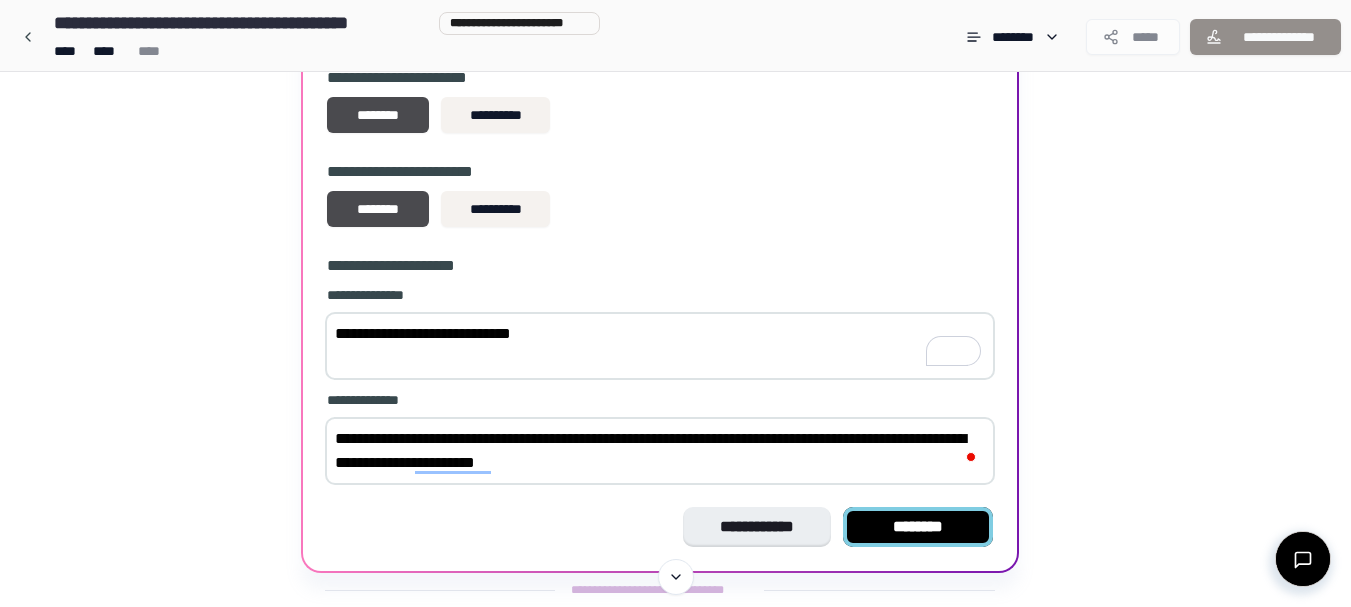 click on "********" at bounding box center [918, 527] 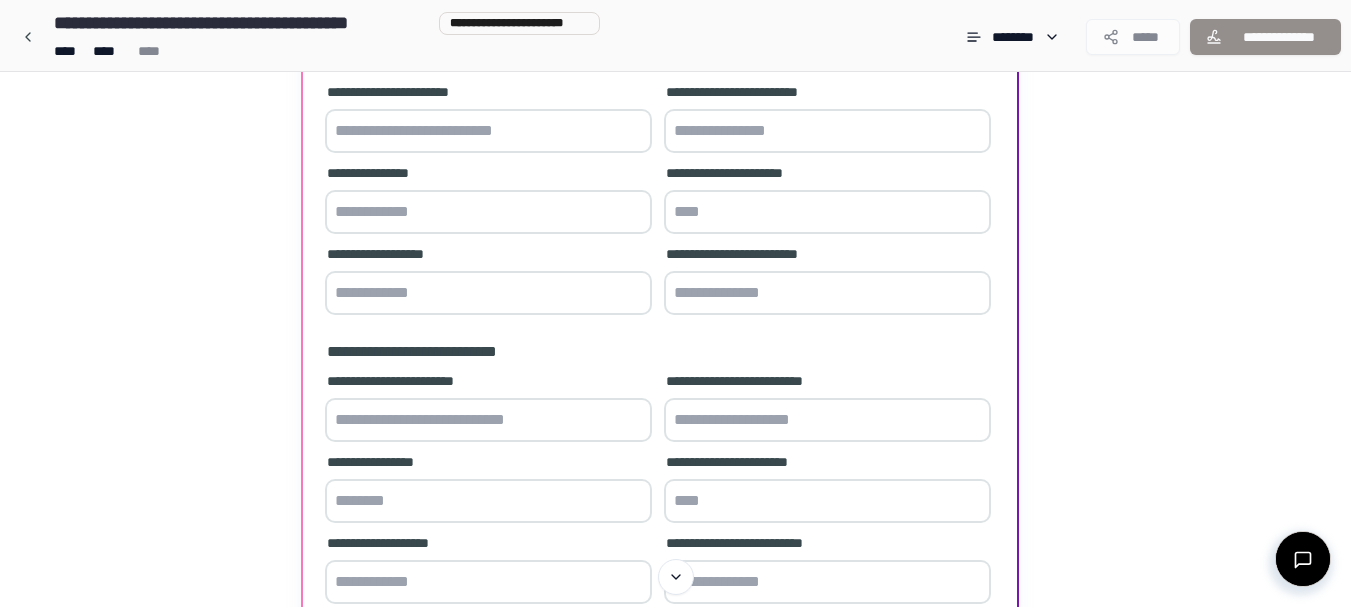 scroll, scrollTop: 256, scrollLeft: 0, axis: vertical 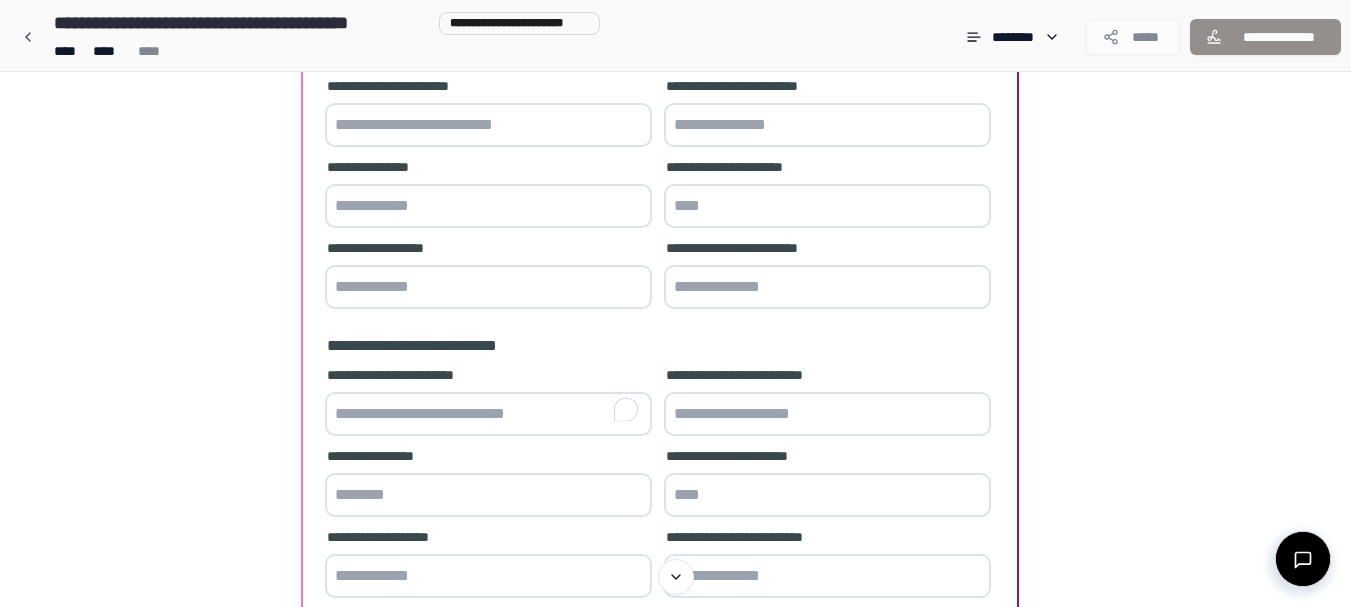 click at bounding box center (488, 414) 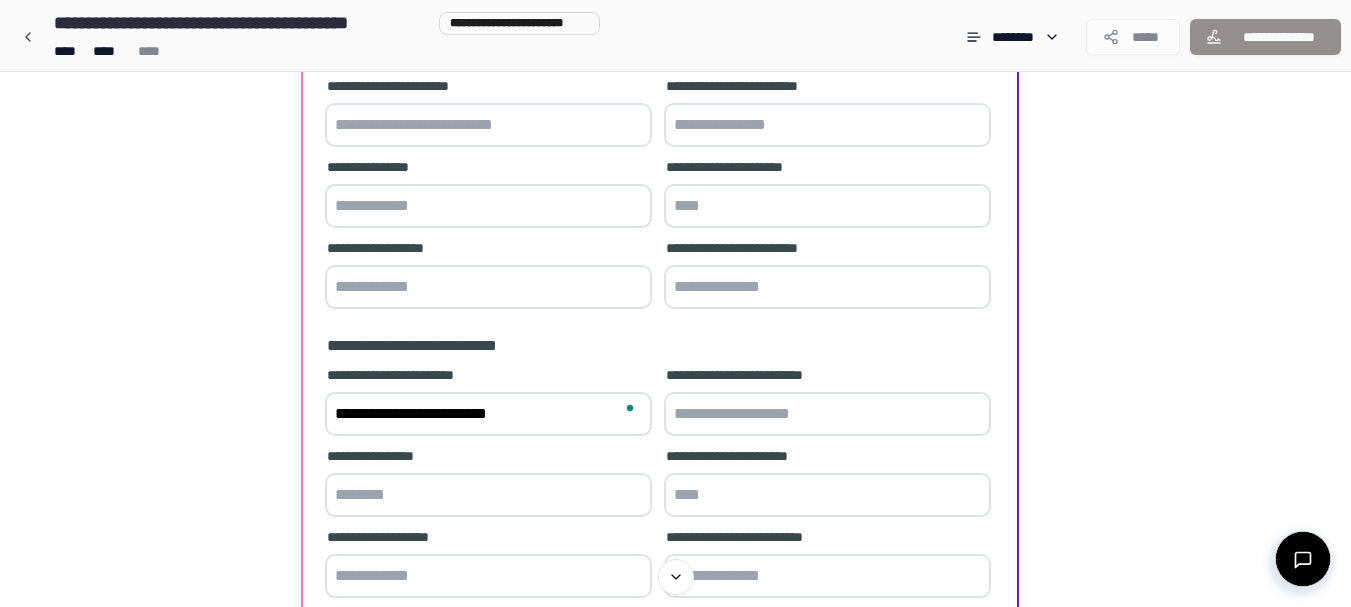 type on "**********" 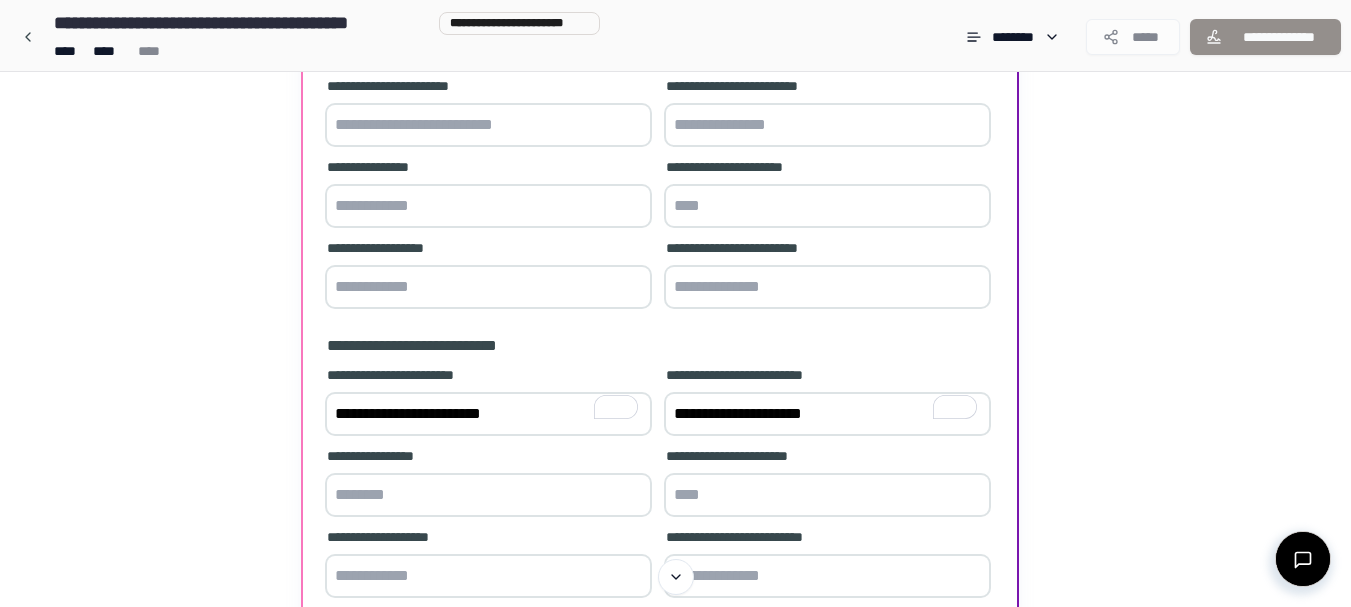 type on "**********" 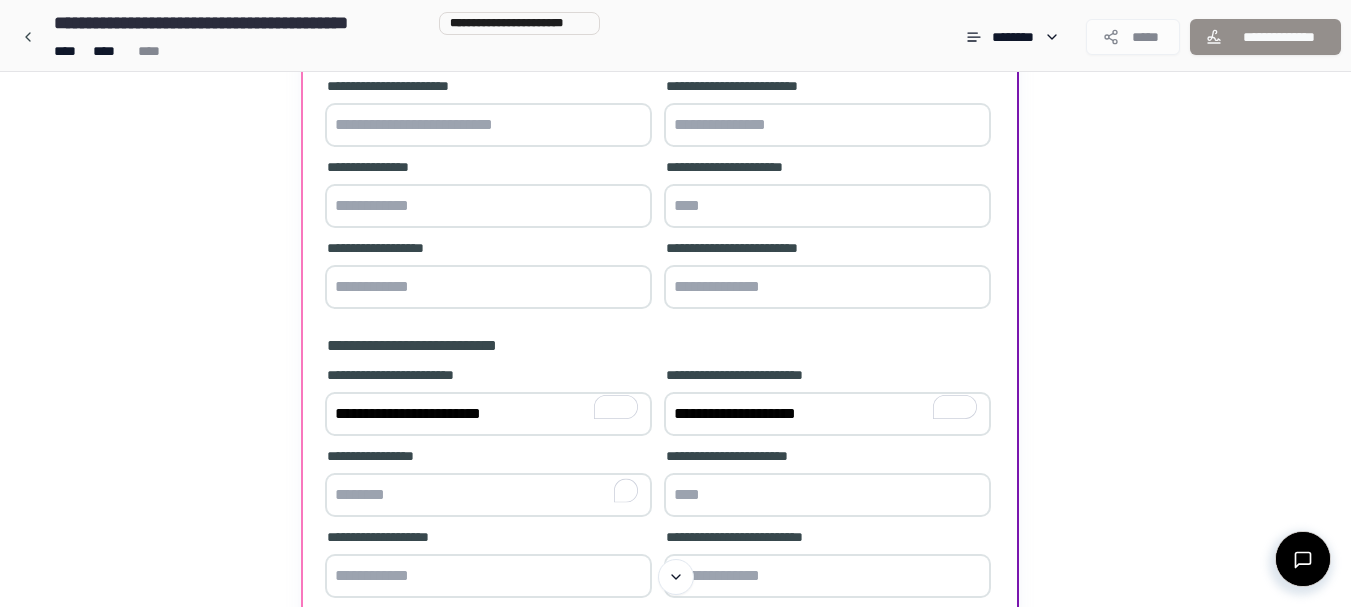 click at bounding box center [488, 495] 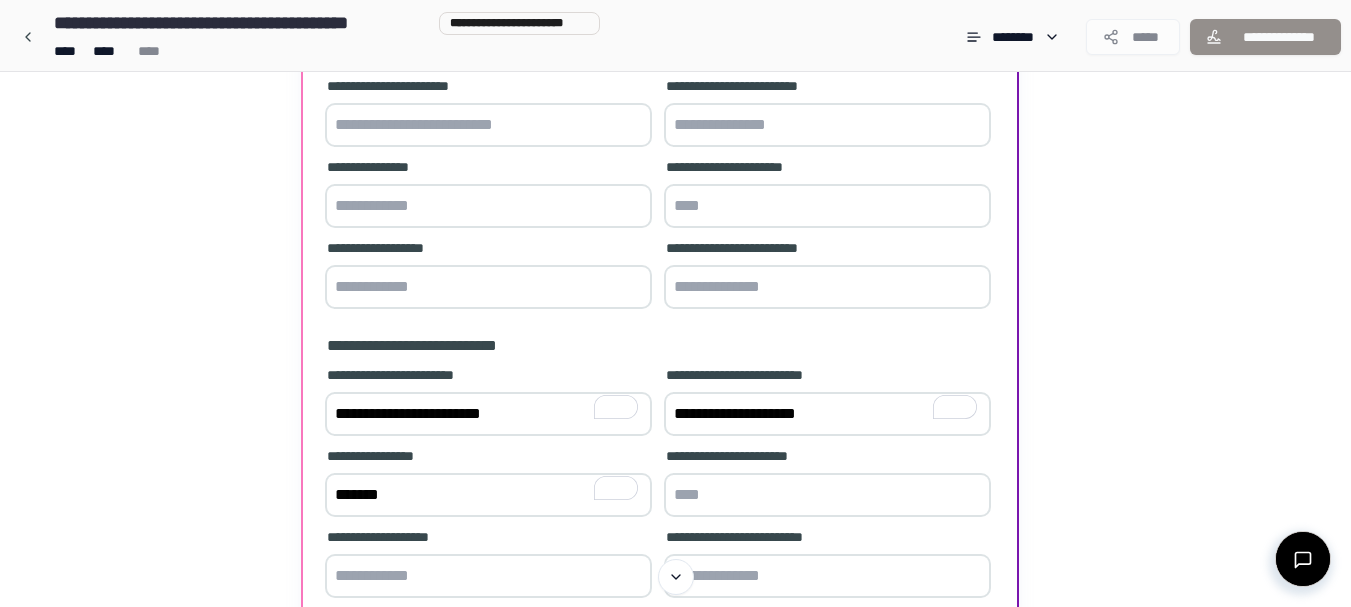 type on "*******" 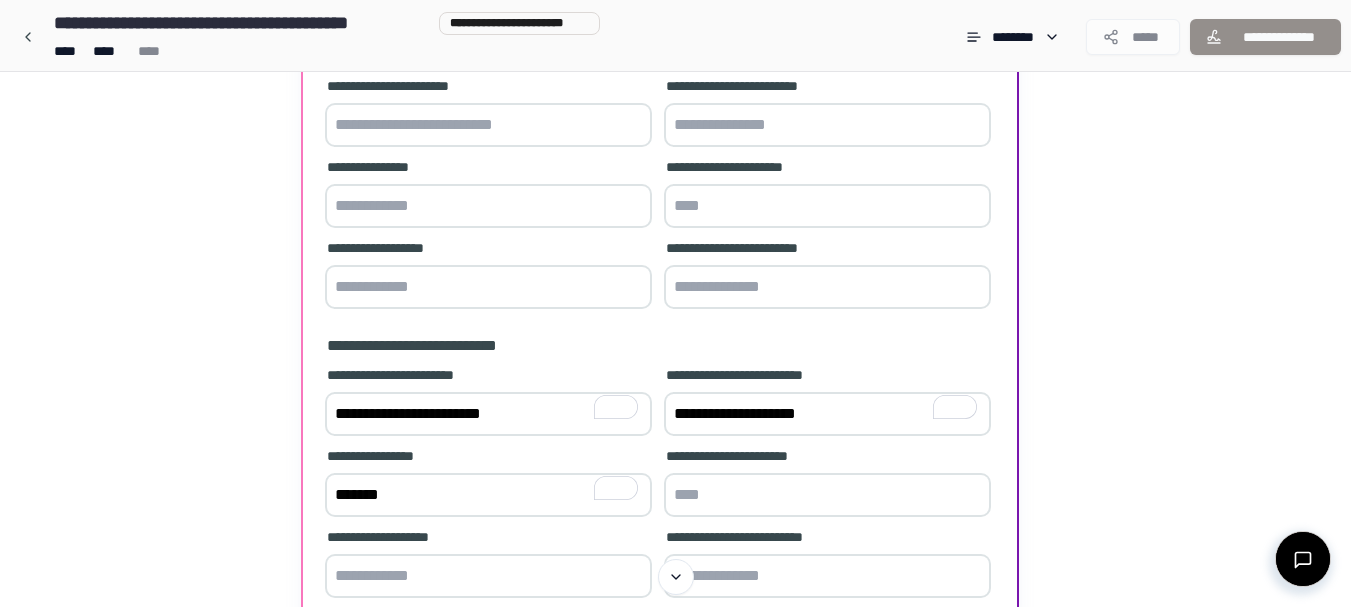 click at bounding box center [827, 495] 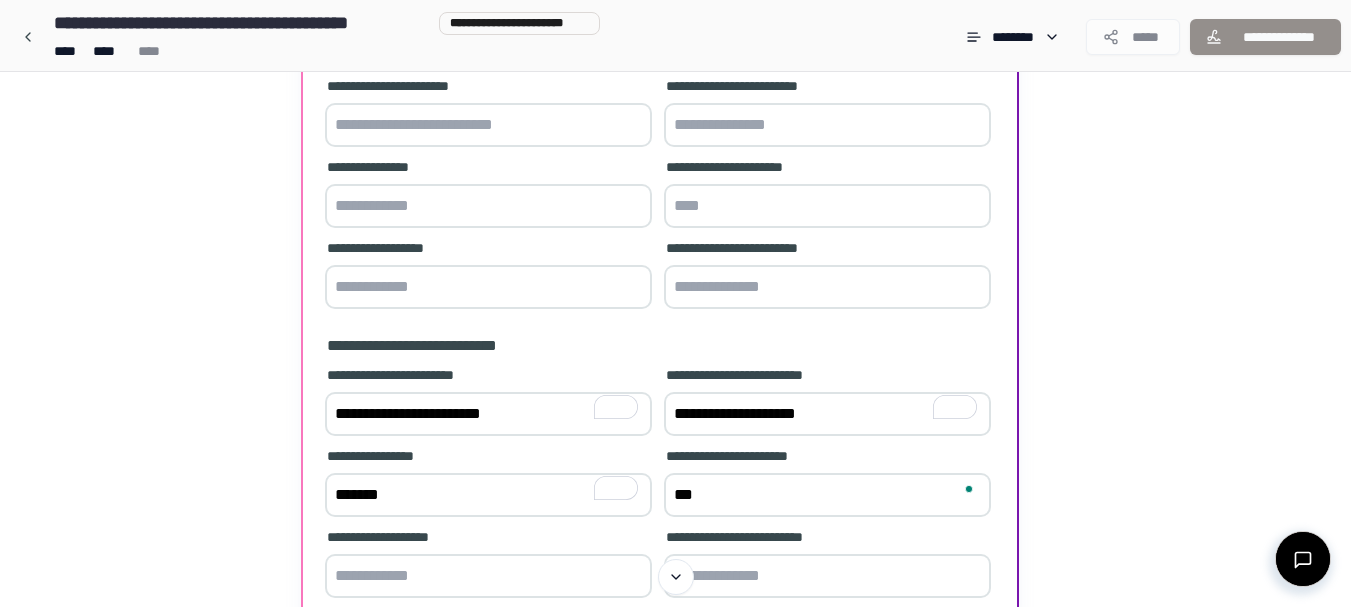 type on "****" 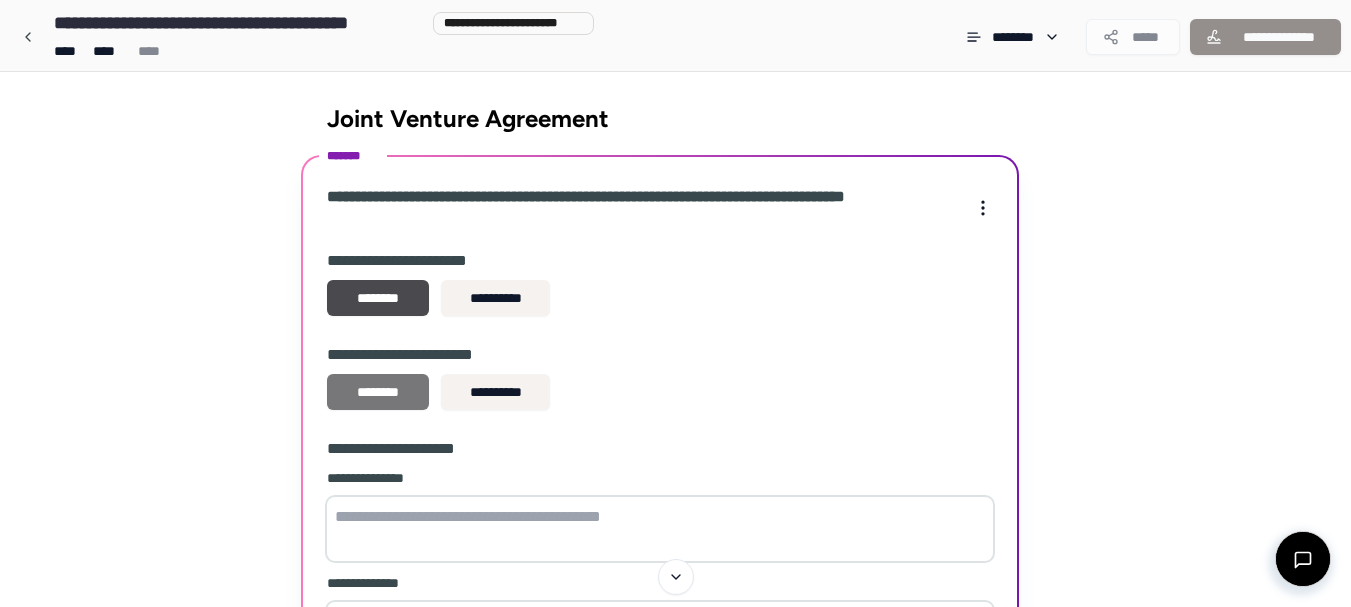 scroll, scrollTop: 0, scrollLeft: 0, axis: both 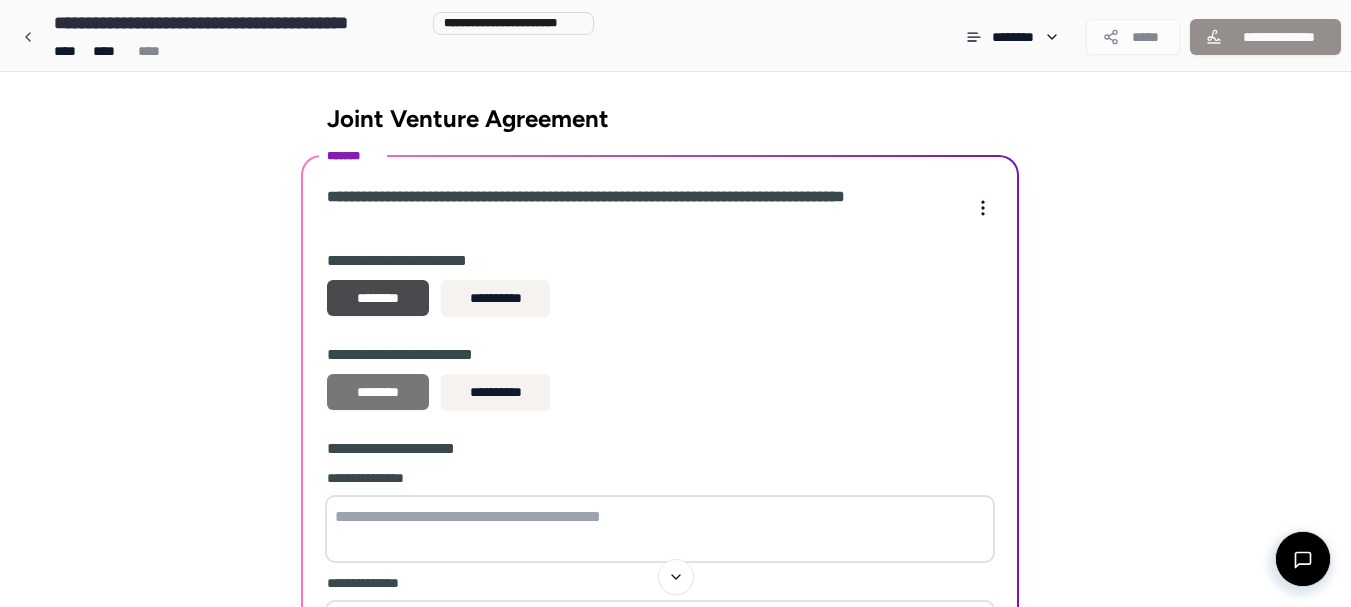 click on "********" at bounding box center (378, 392) 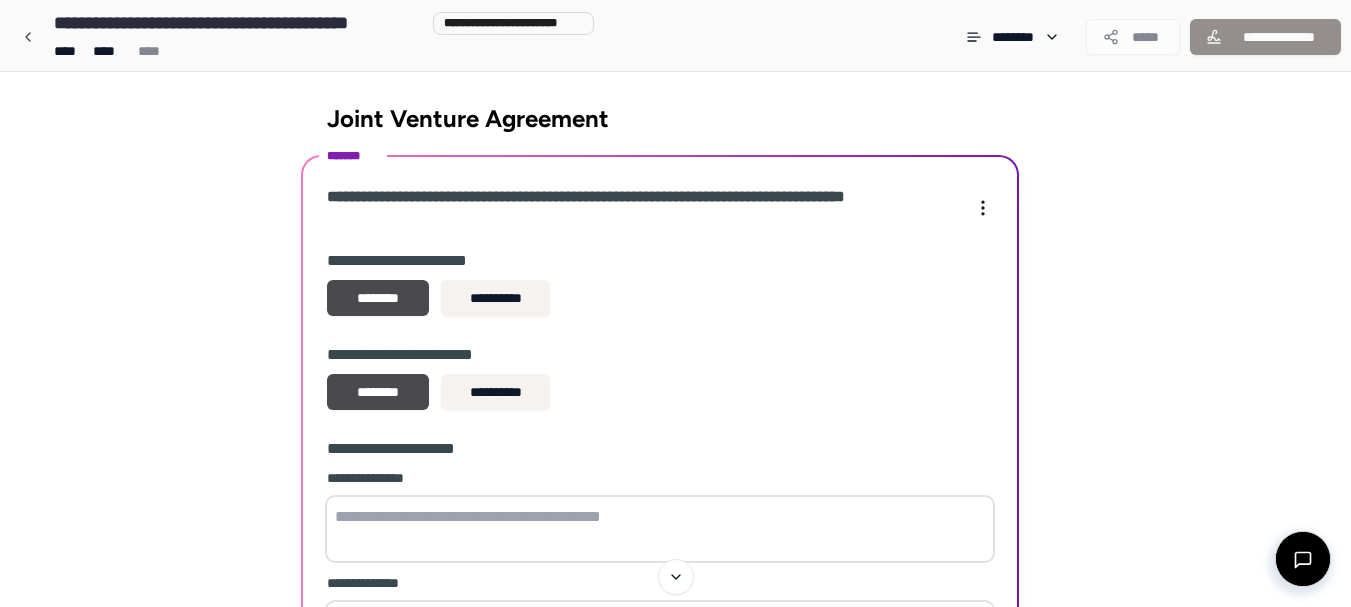 scroll, scrollTop: 227, scrollLeft: 0, axis: vertical 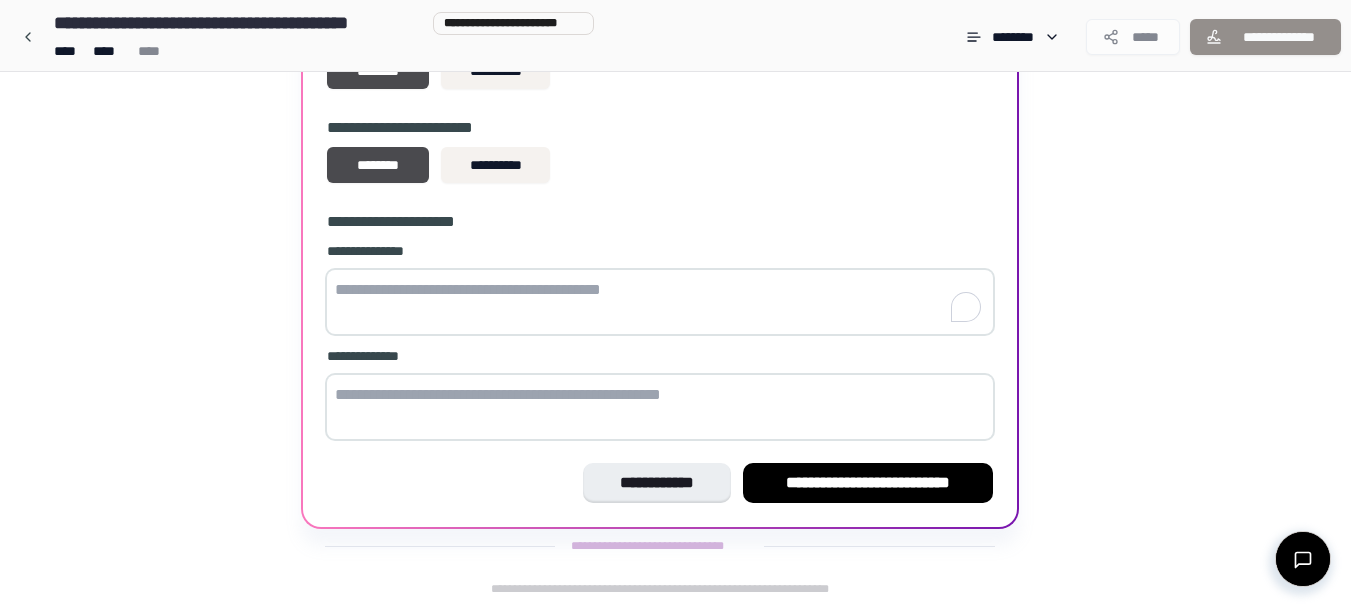 click at bounding box center [660, 302] 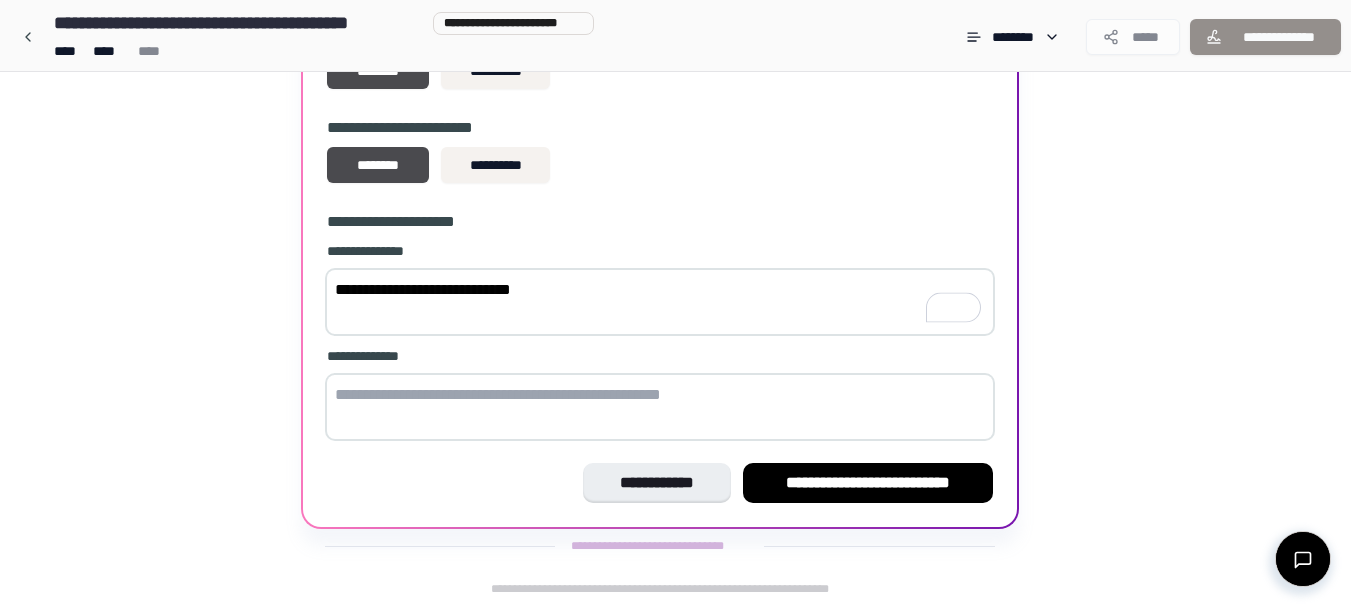 type on "**********" 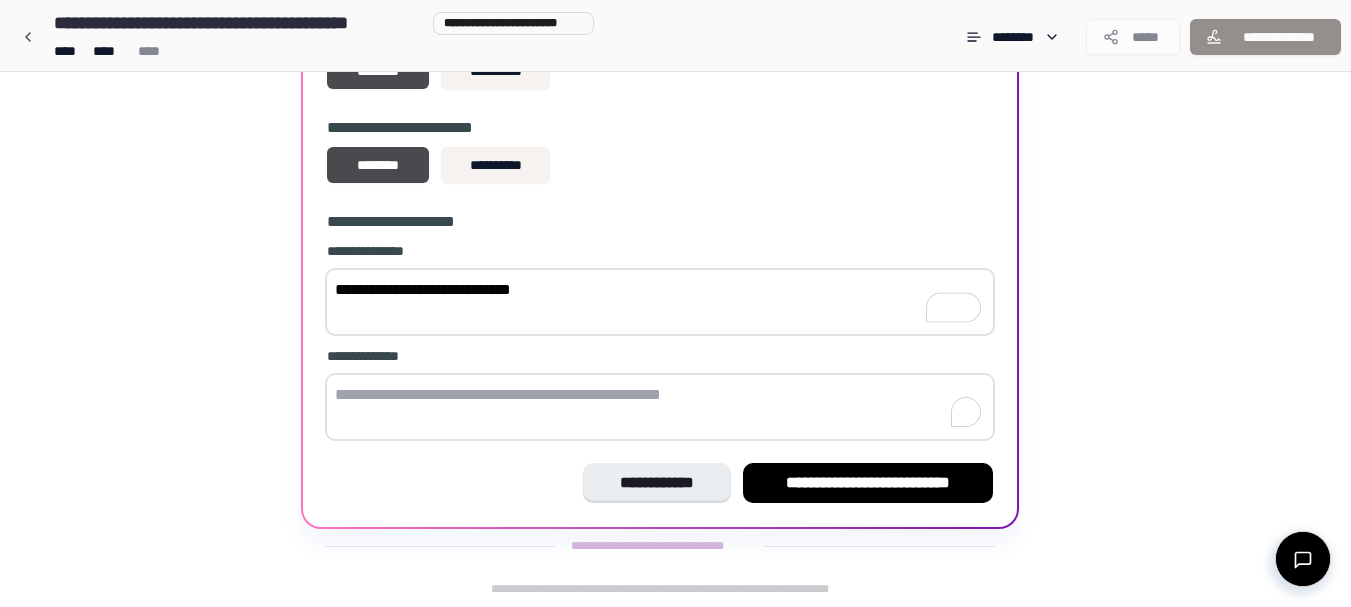 click at bounding box center (660, 407) 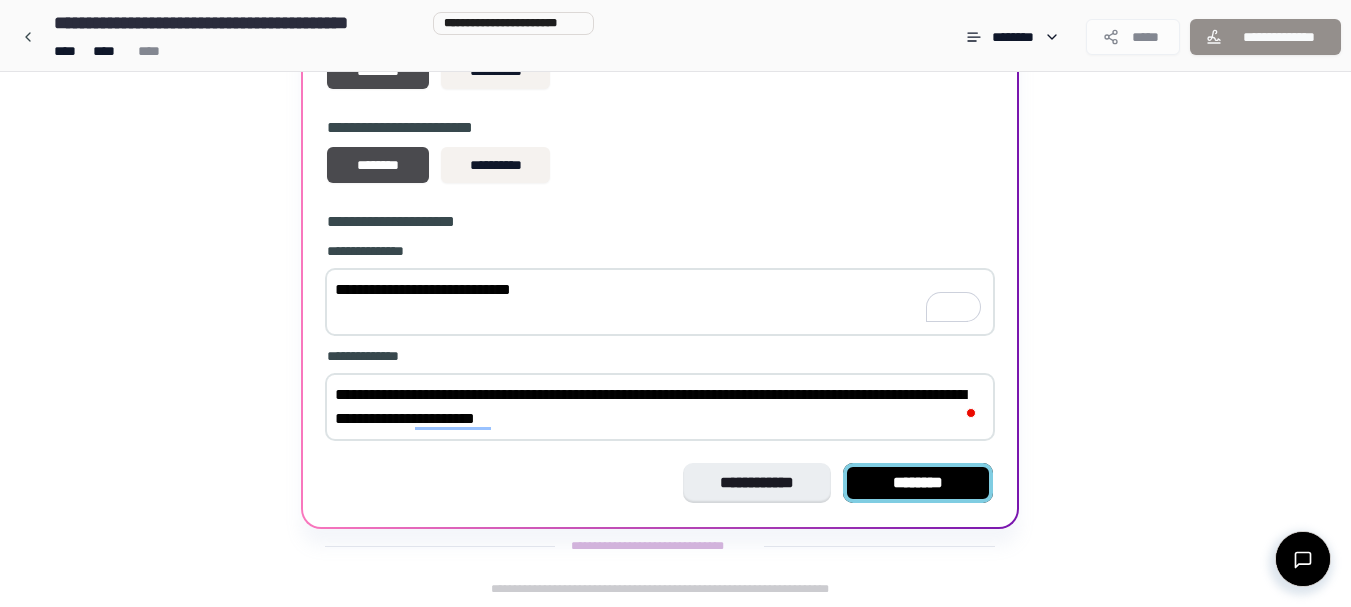 type on "**********" 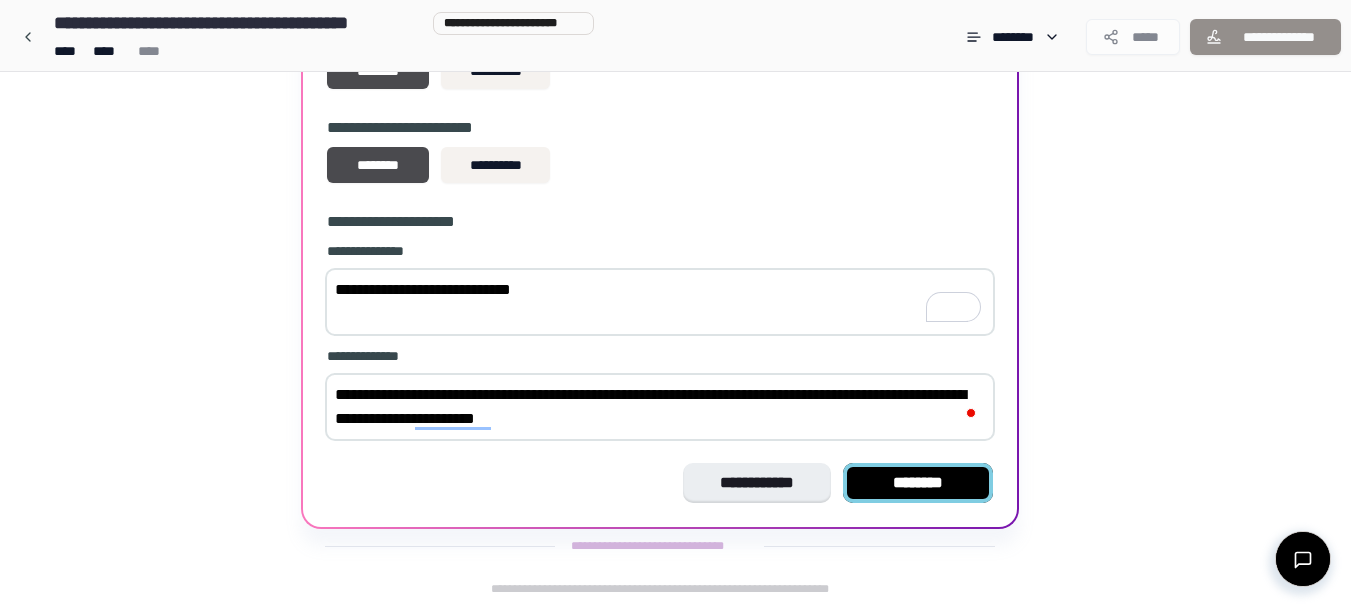 click on "********" at bounding box center [918, 483] 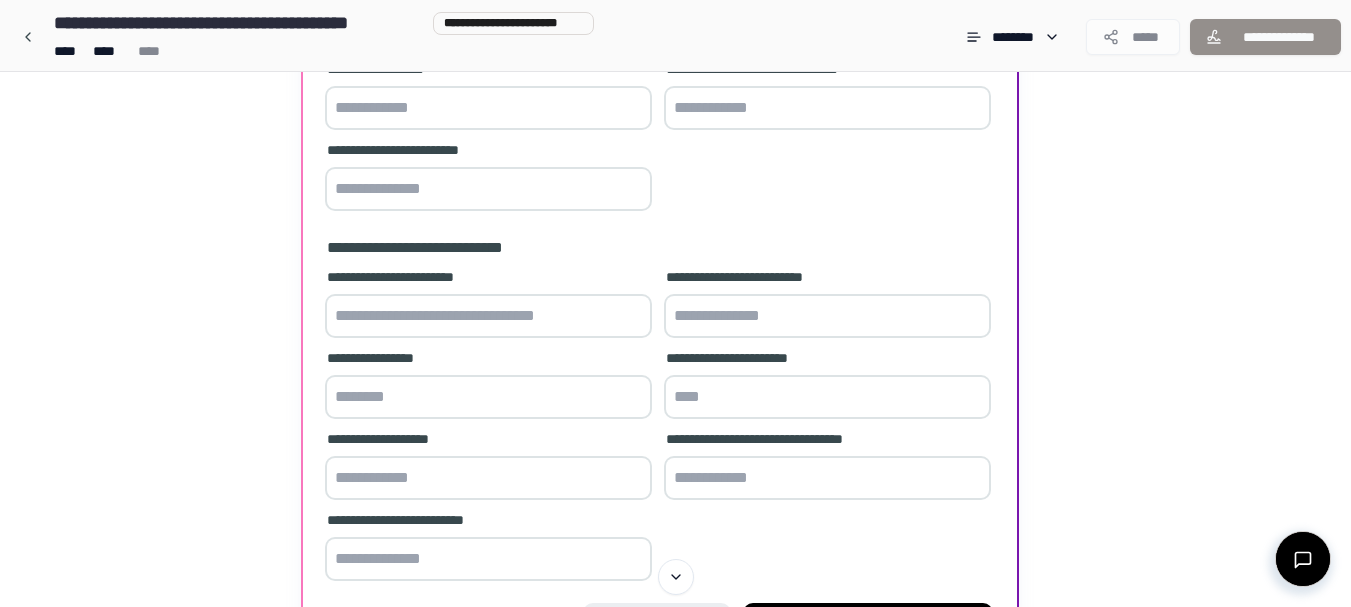 scroll, scrollTop: 446, scrollLeft: 0, axis: vertical 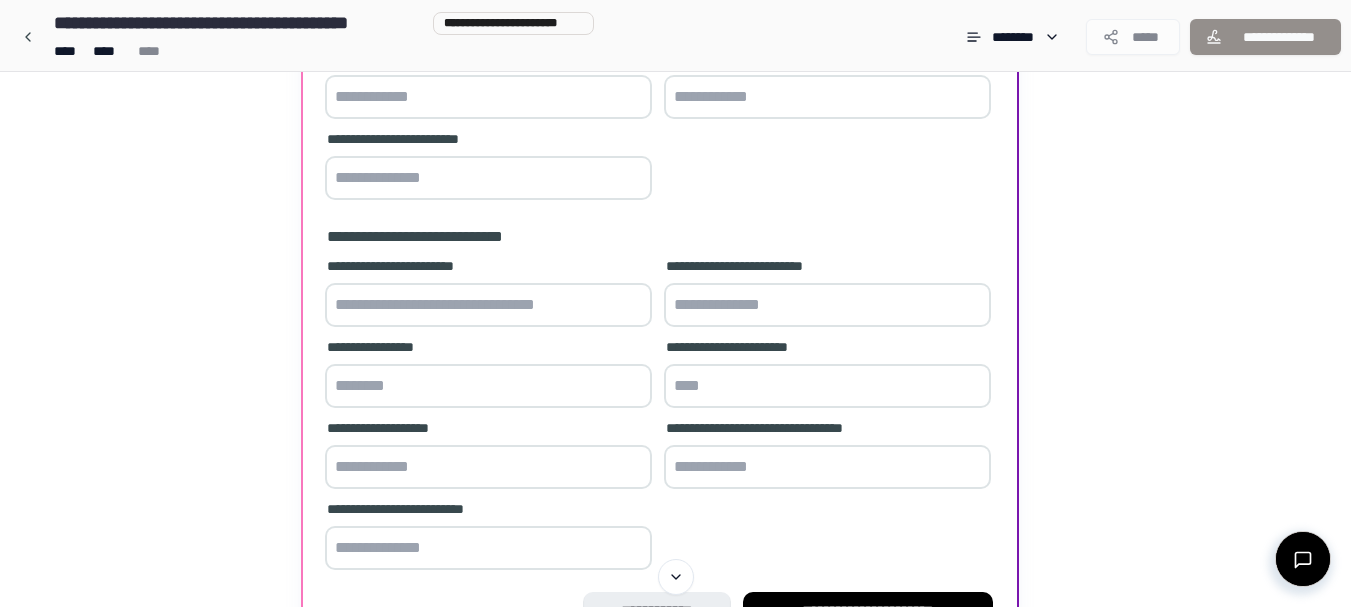 click at bounding box center [488, 305] 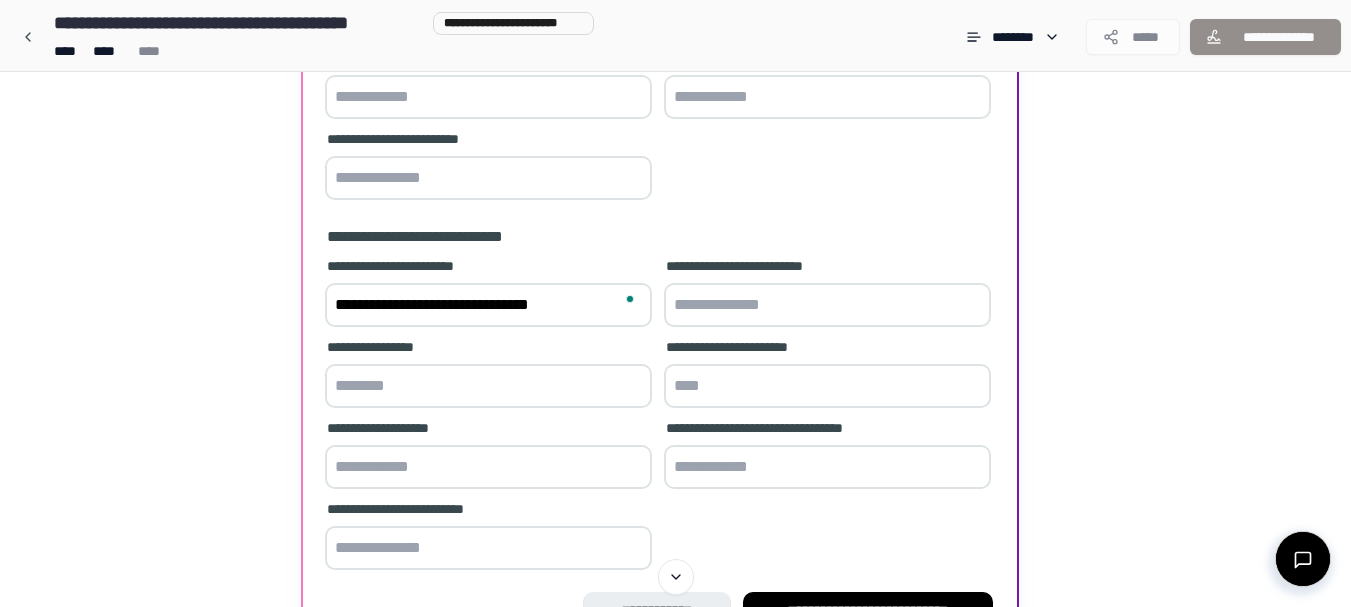 type on "**********" 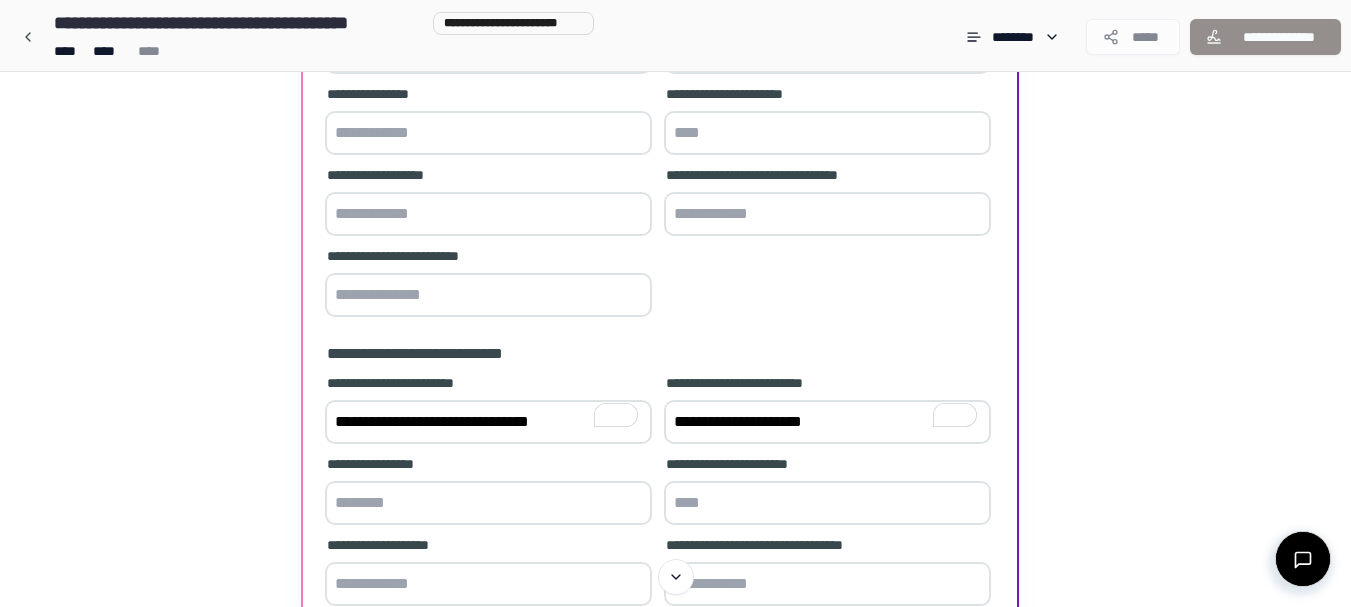 scroll, scrollTop: 328, scrollLeft: 0, axis: vertical 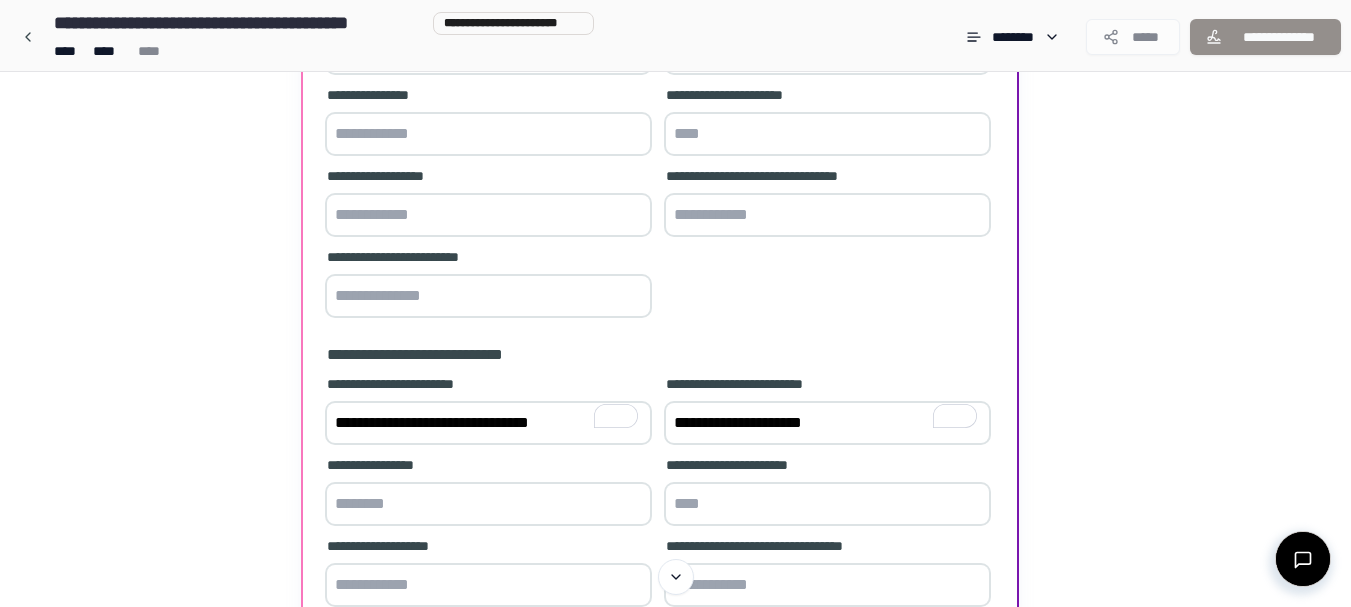 type on "**********" 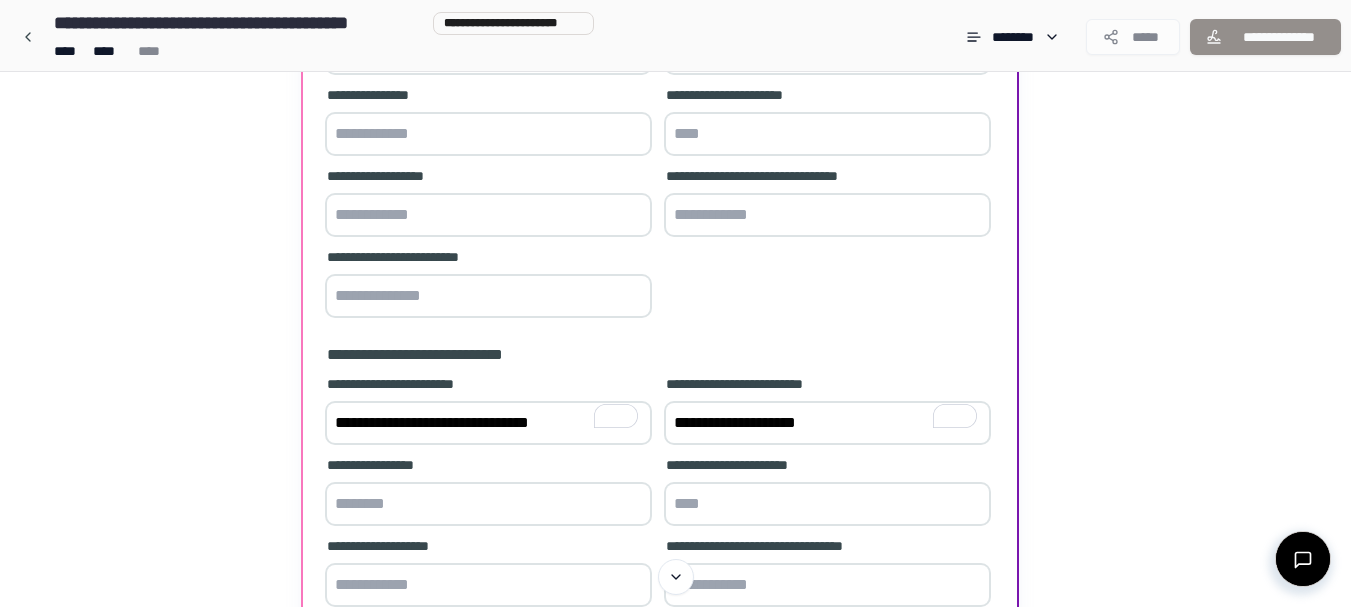 scroll, scrollTop: 398, scrollLeft: 0, axis: vertical 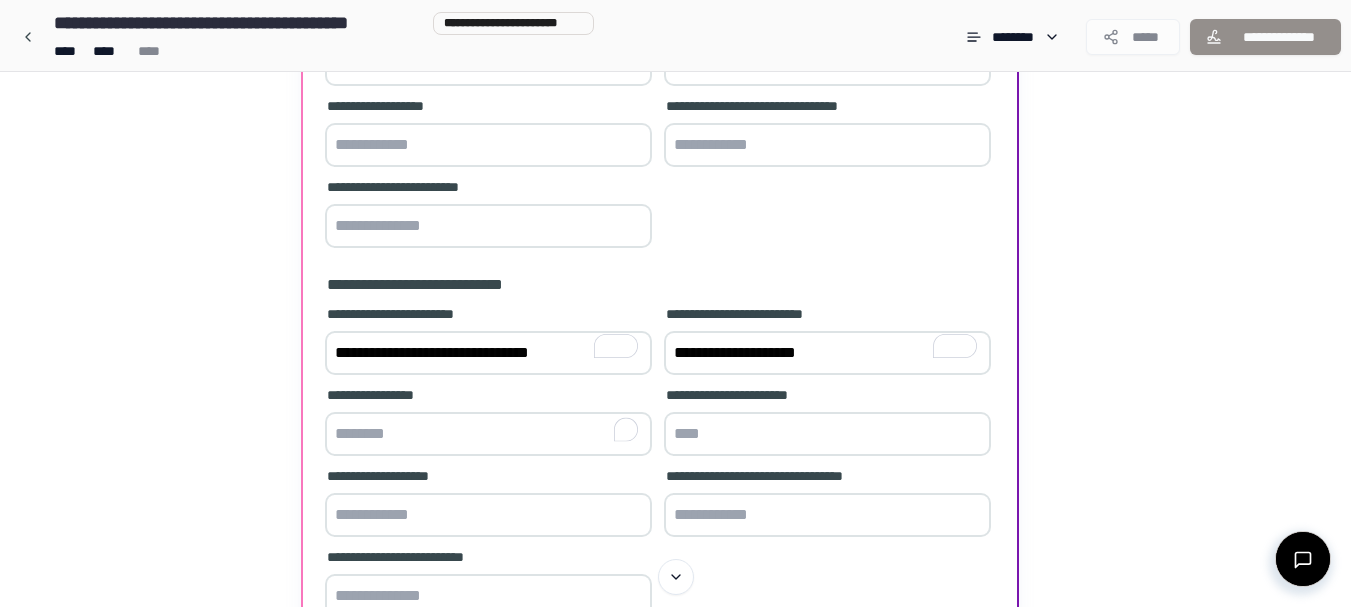 click at bounding box center [488, 434] 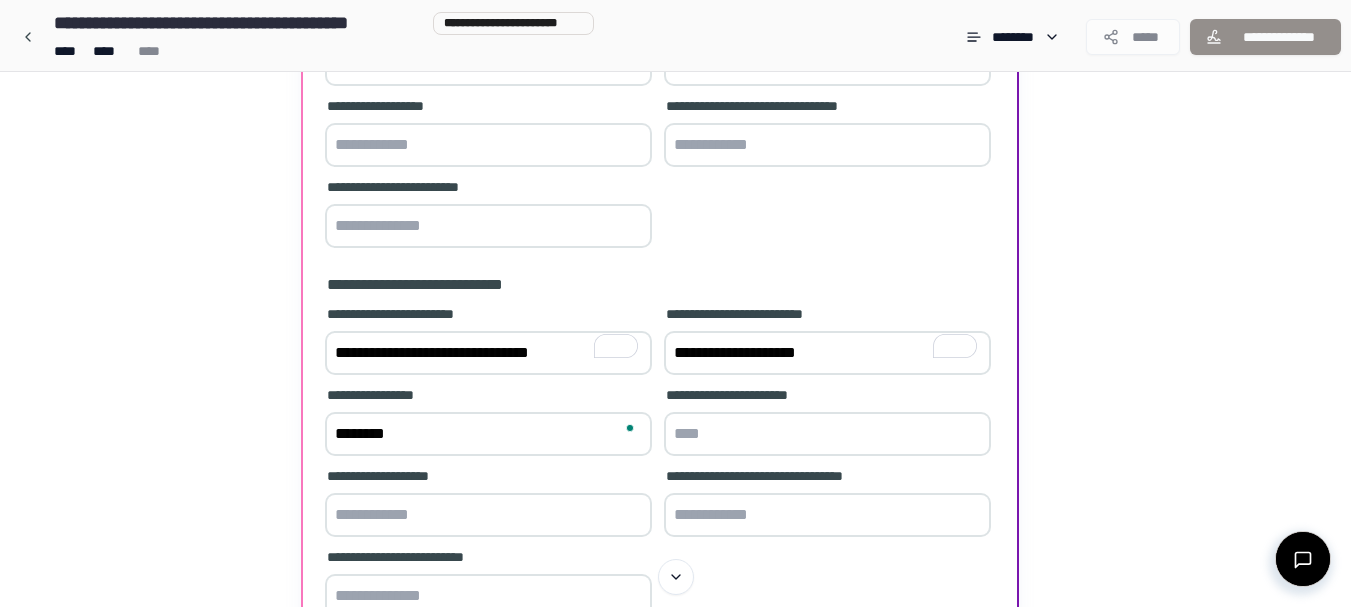 type on "*******" 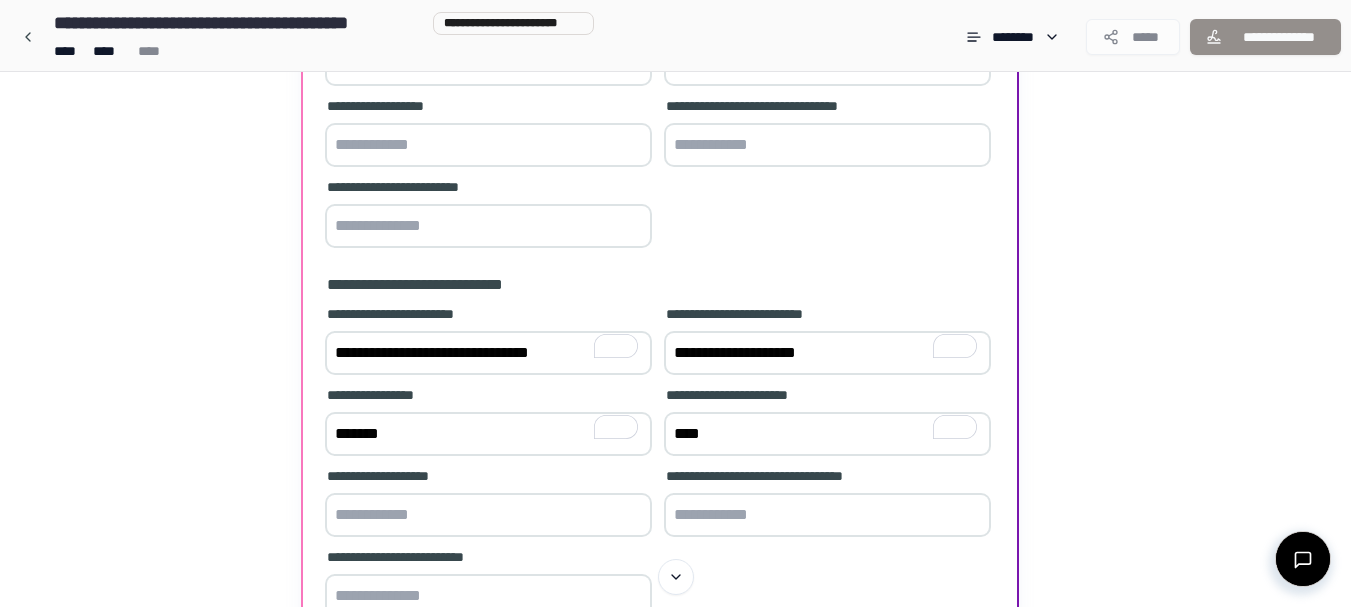 type on "****" 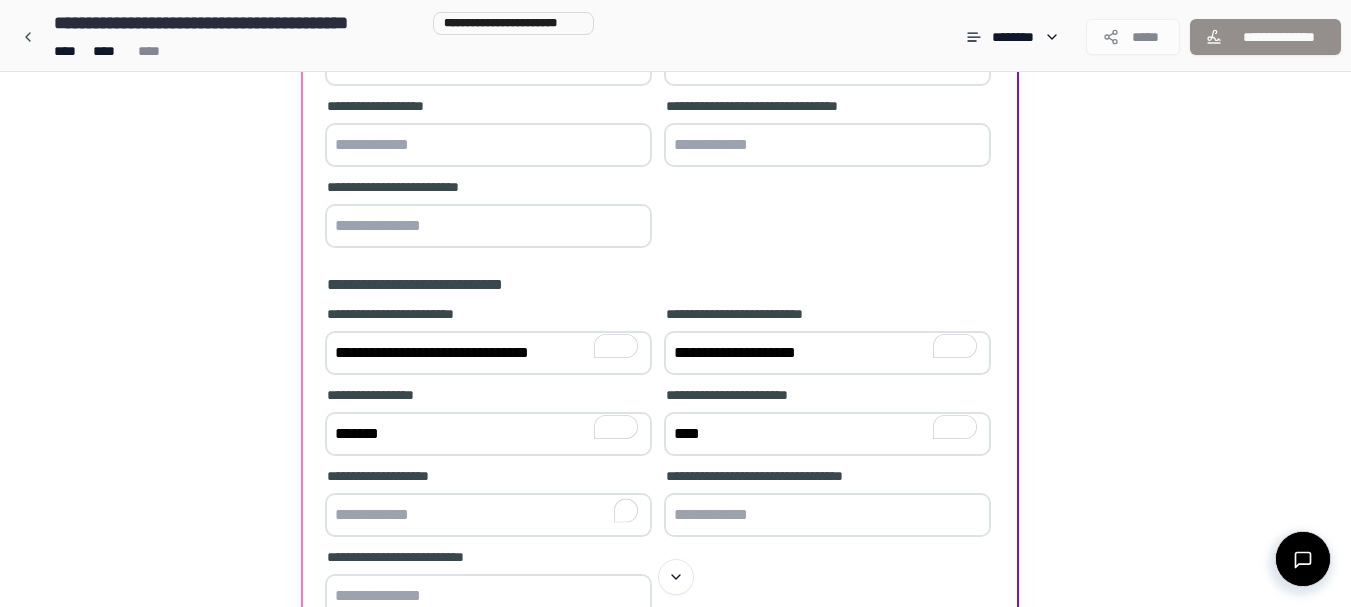 click at bounding box center [488, 515] 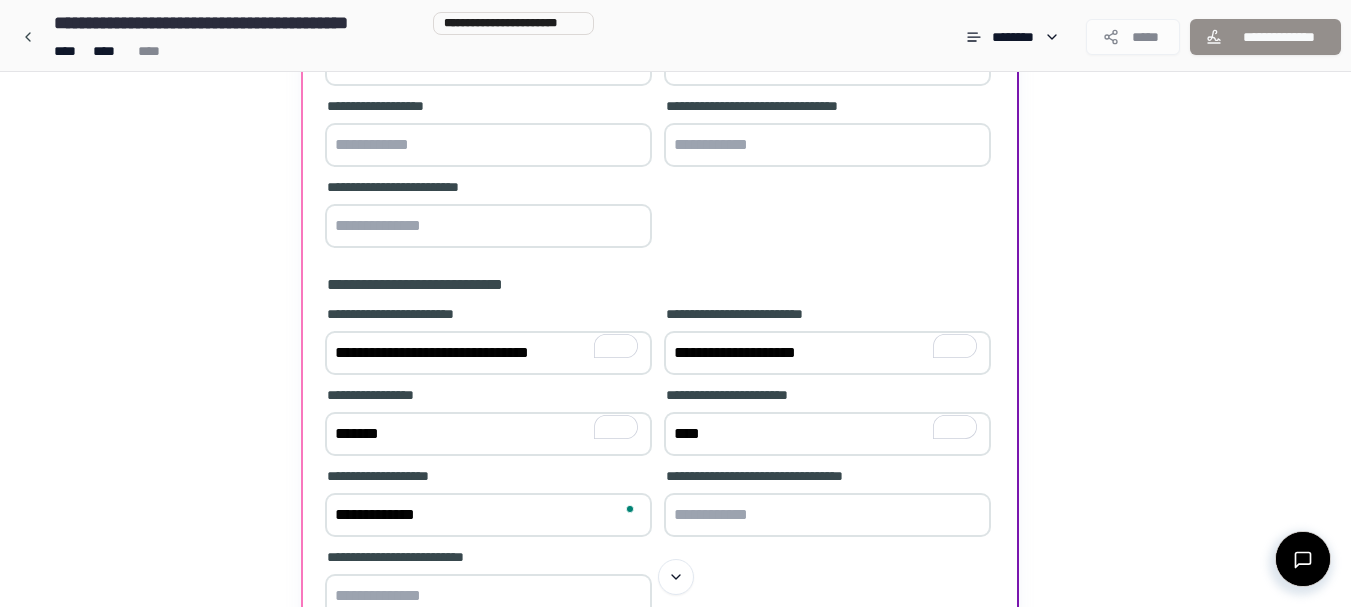type on "**********" 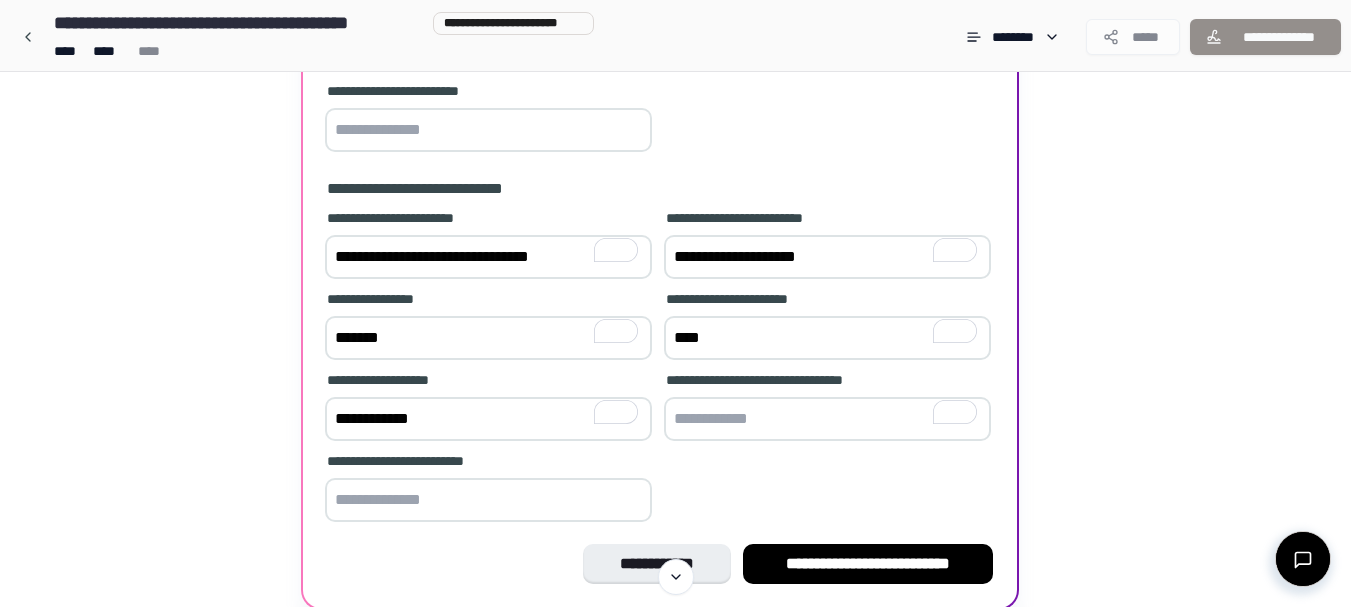scroll, scrollTop: 496, scrollLeft: 0, axis: vertical 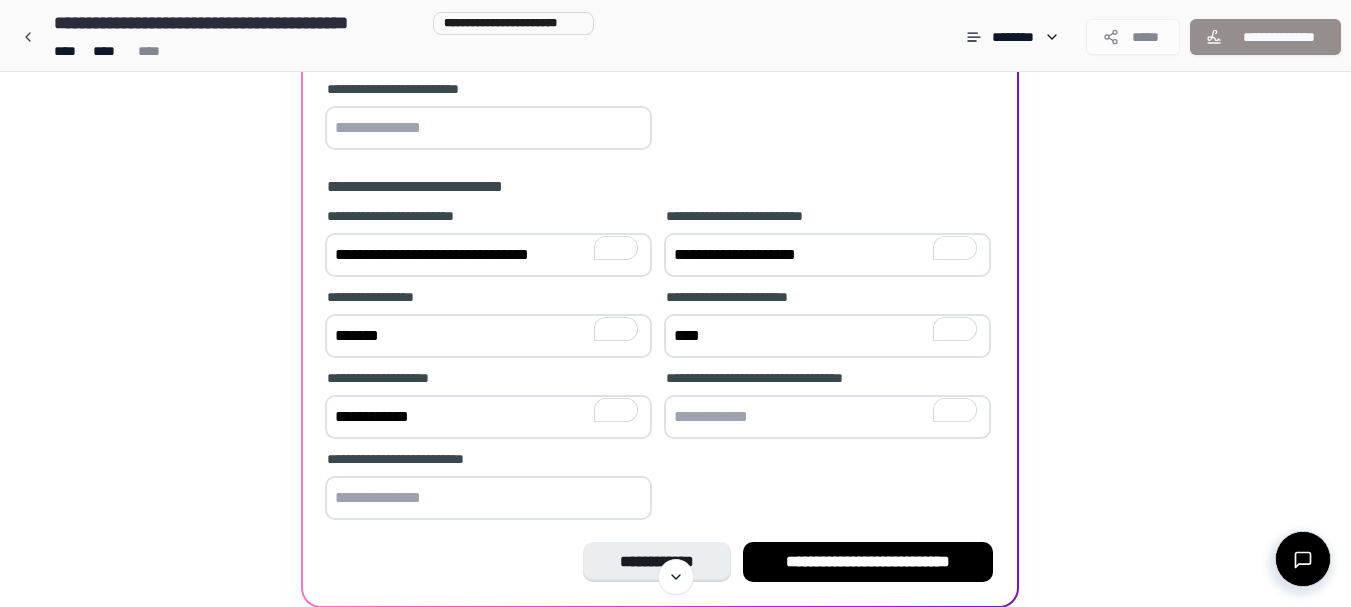 click at bounding box center (488, 498) 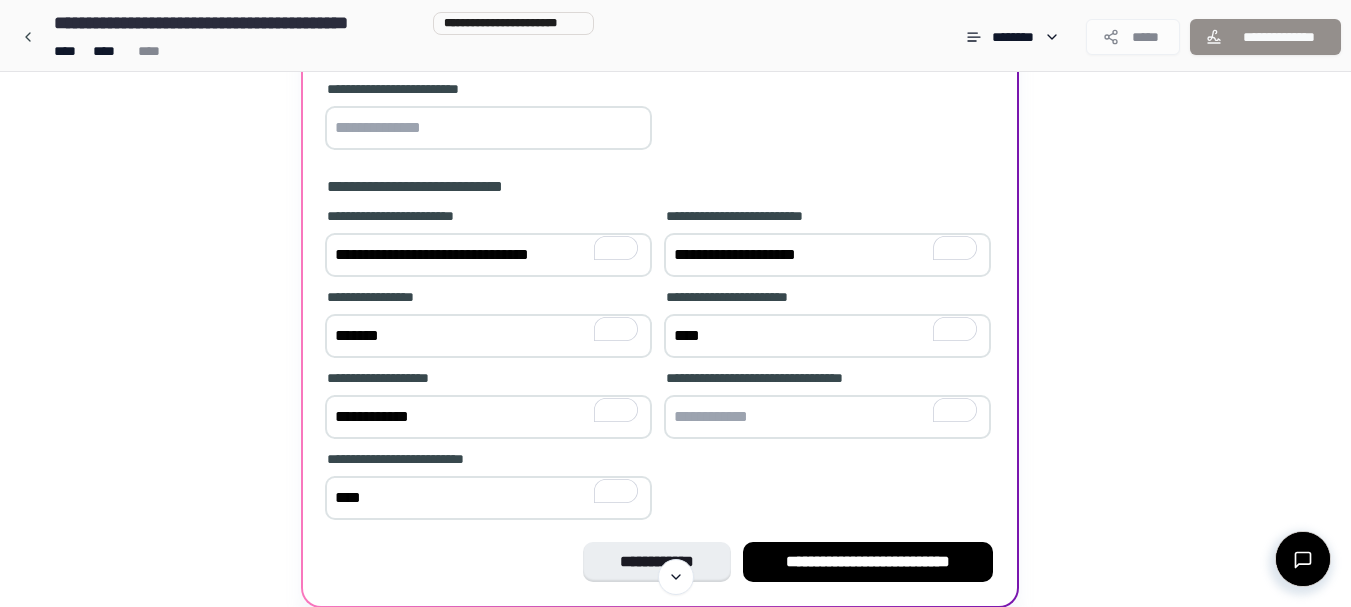 click at bounding box center [827, 417] 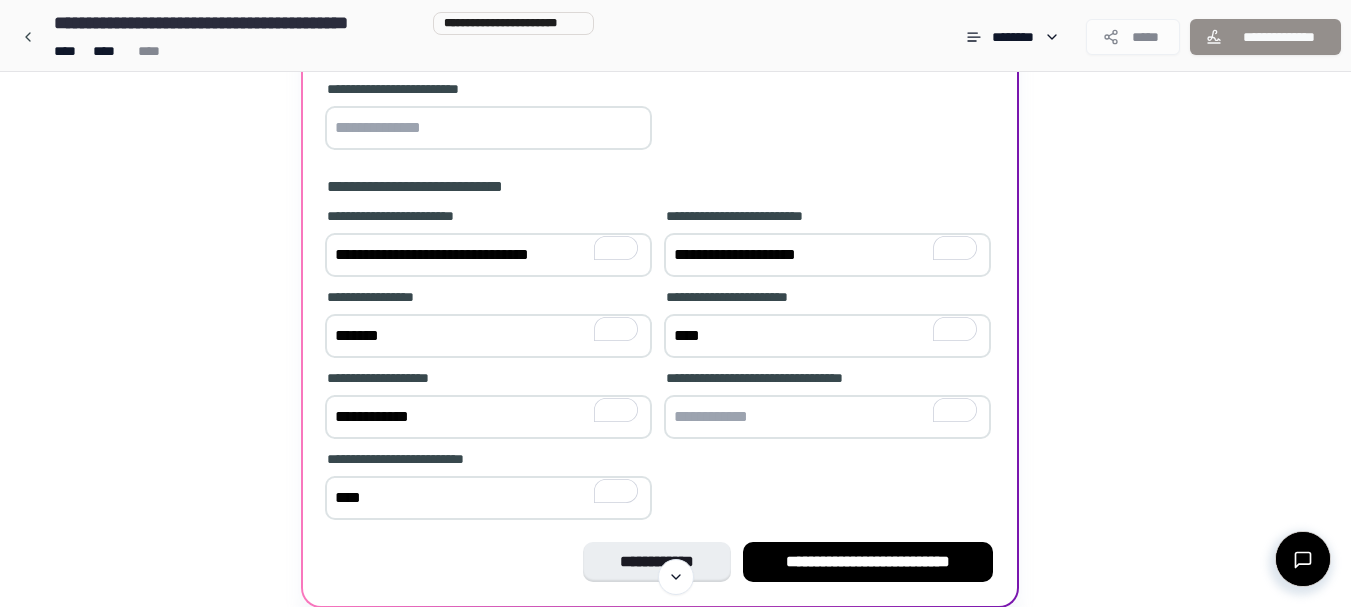 click on "****" at bounding box center [488, 498] 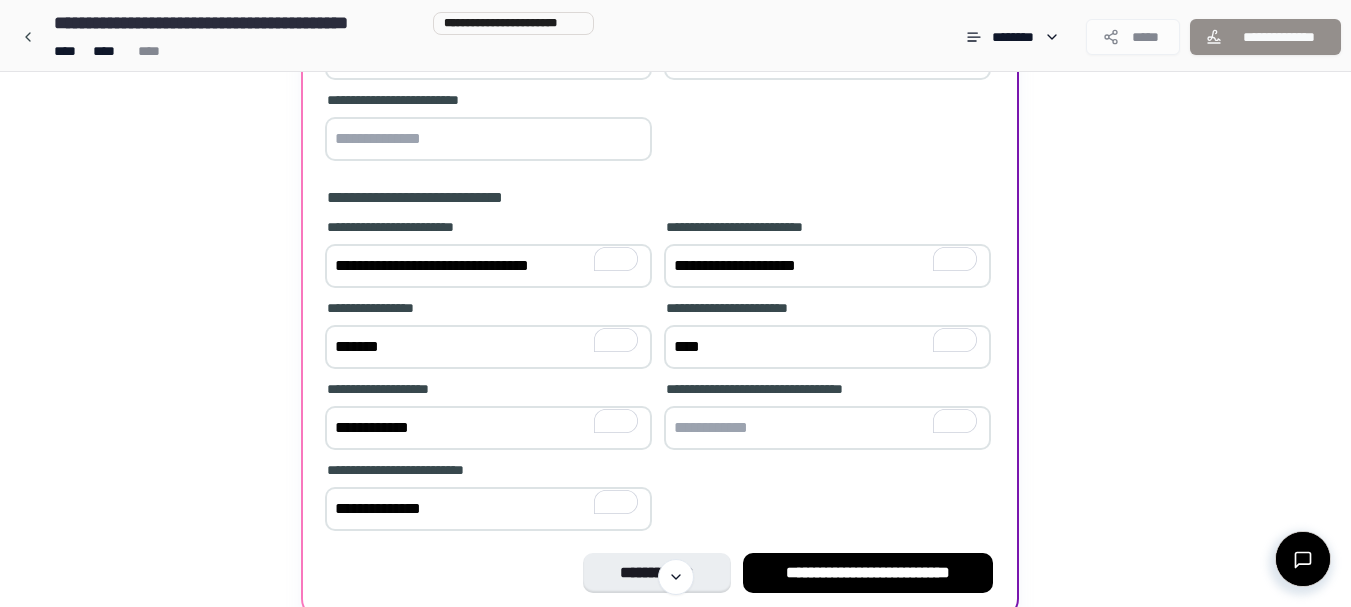 scroll, scrollTop: 575, scrollLeft: 0, axis: vertical 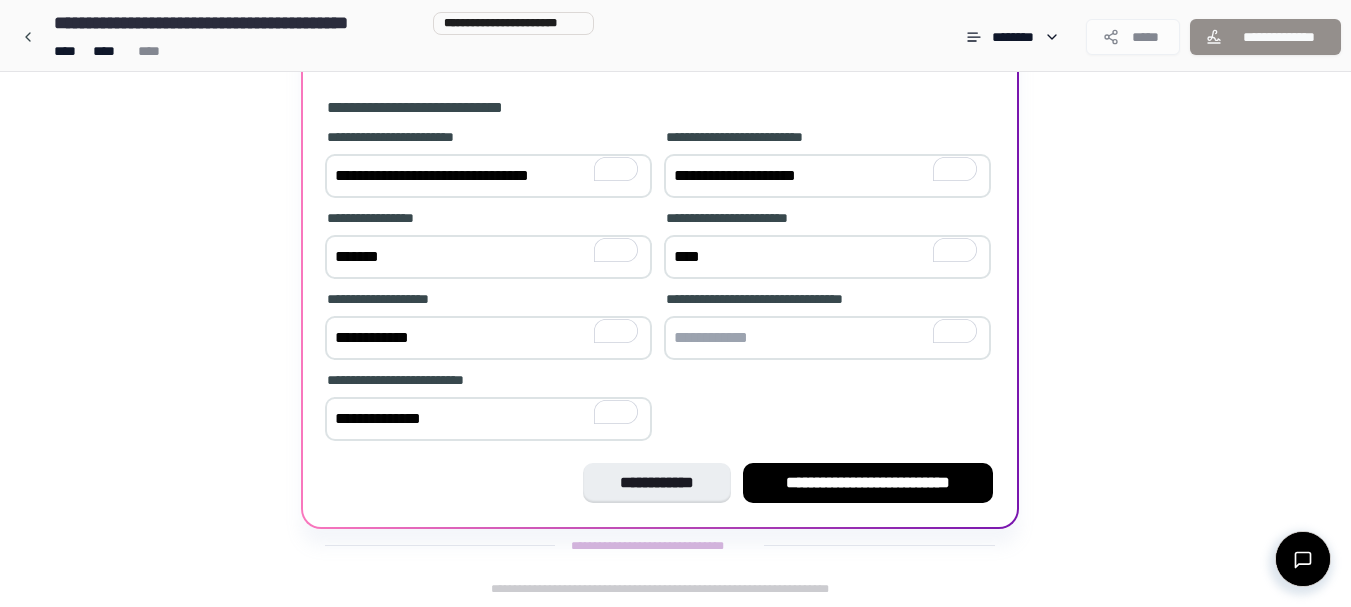 type on "**********" 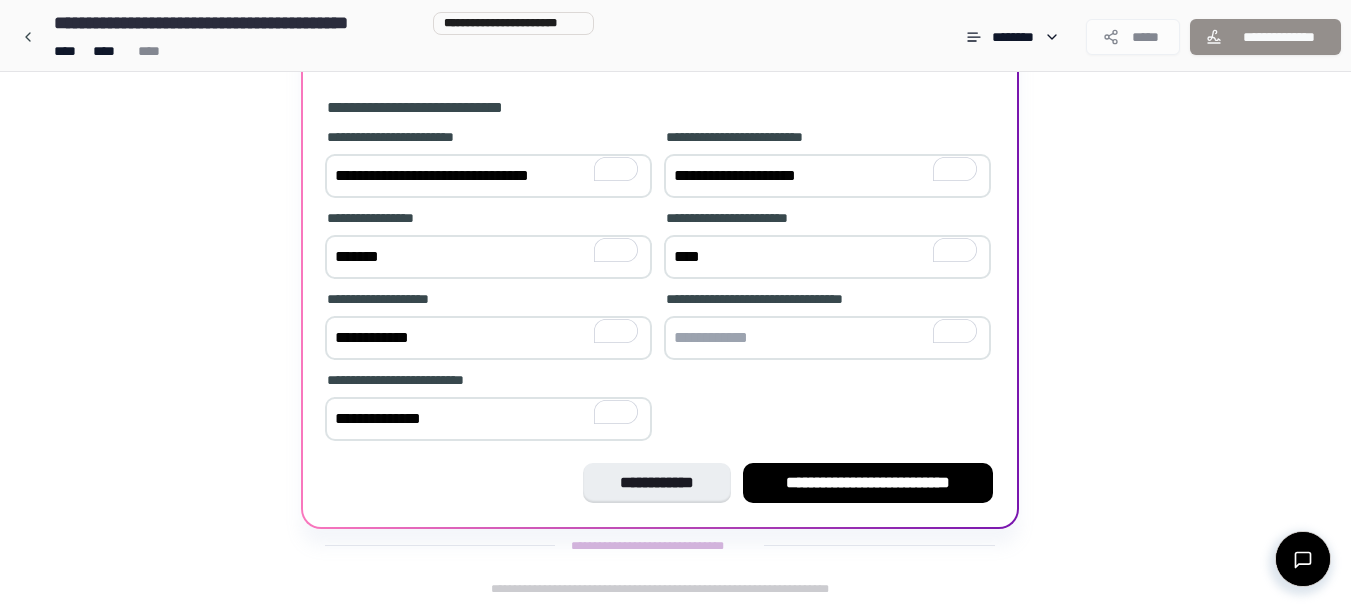 click at bounding box center (827, 338) 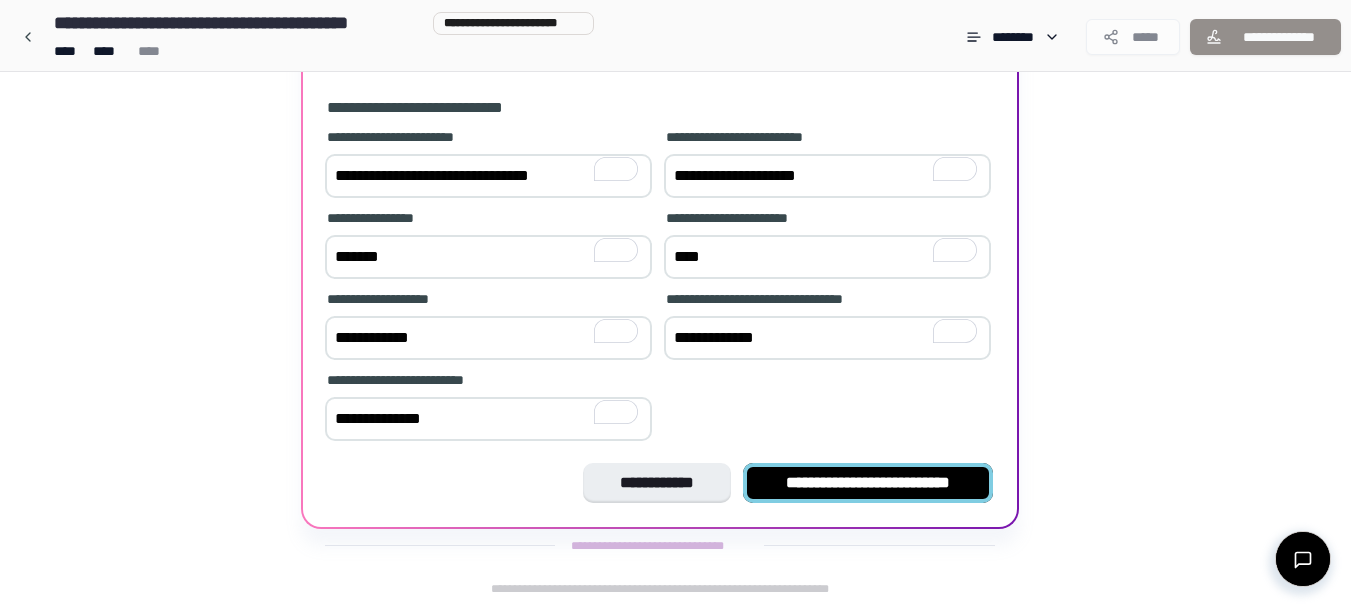 type on "**********" 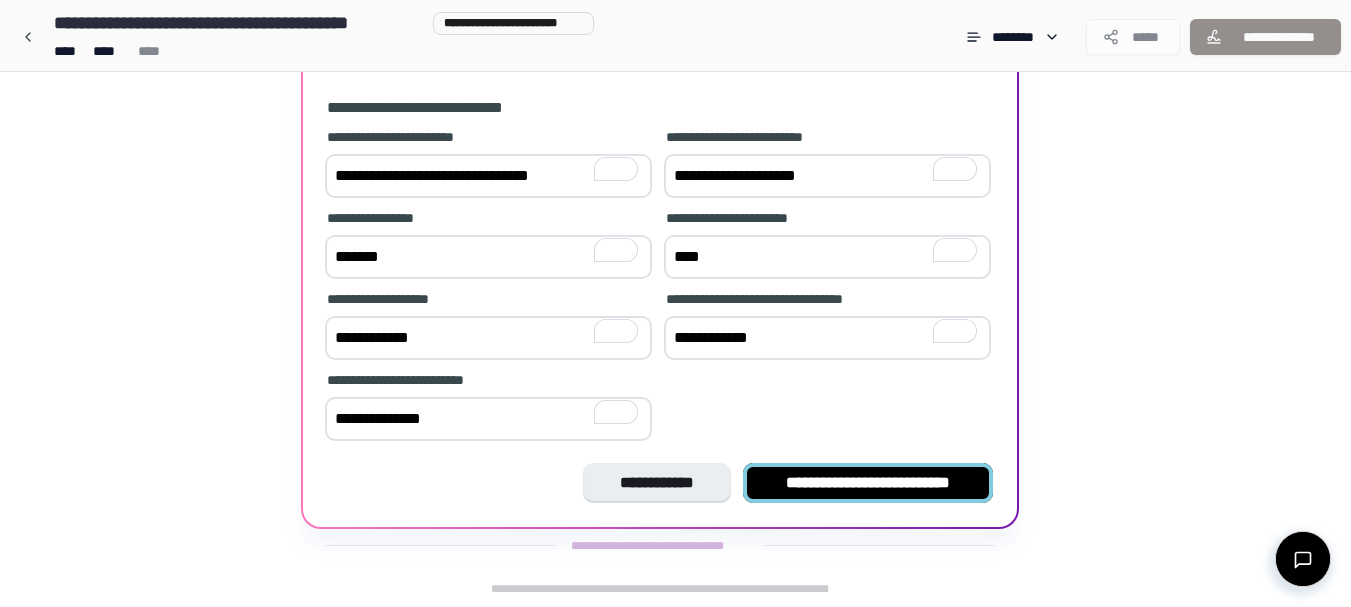 click on "**********" at bounding box center (868, 483) 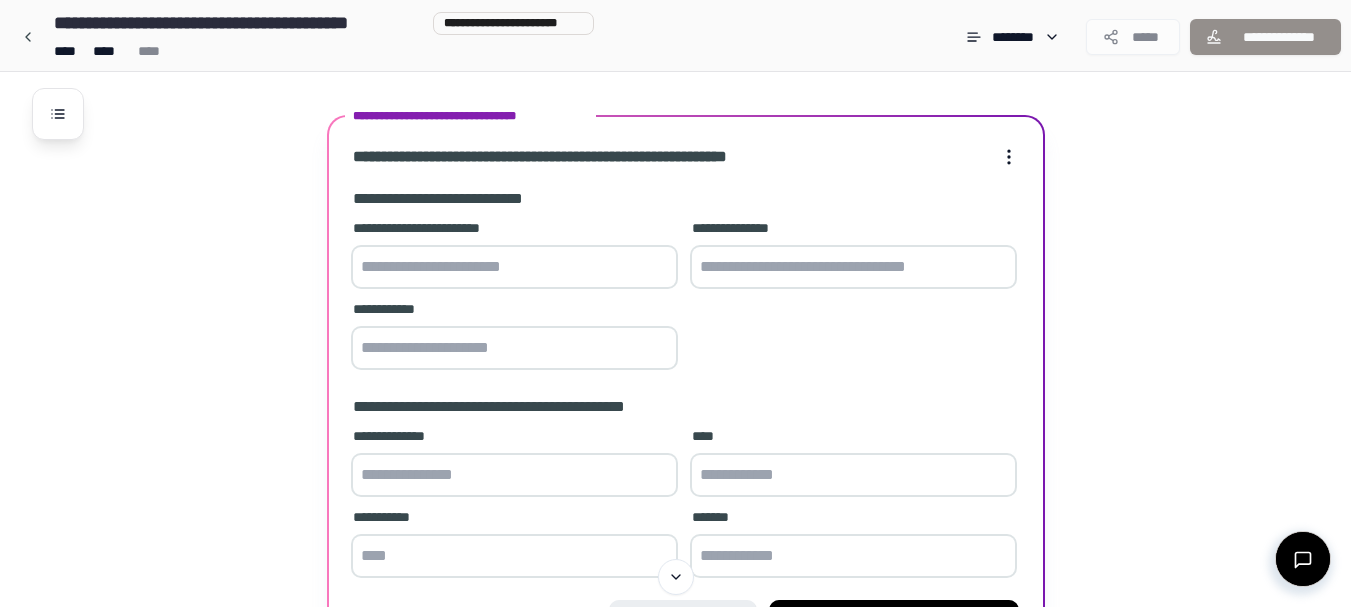 scroll, scrollTop: 412, scrollLeft: 0, axis: vertical 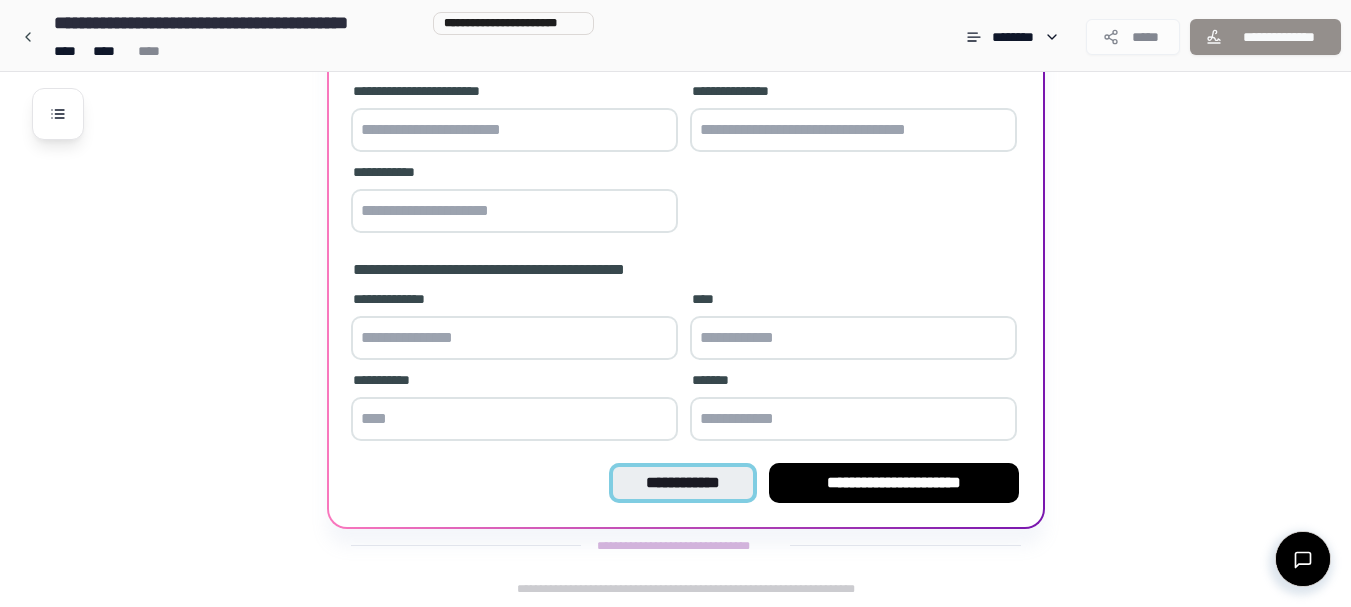 click on "**********" at bounding box center (682, 483) 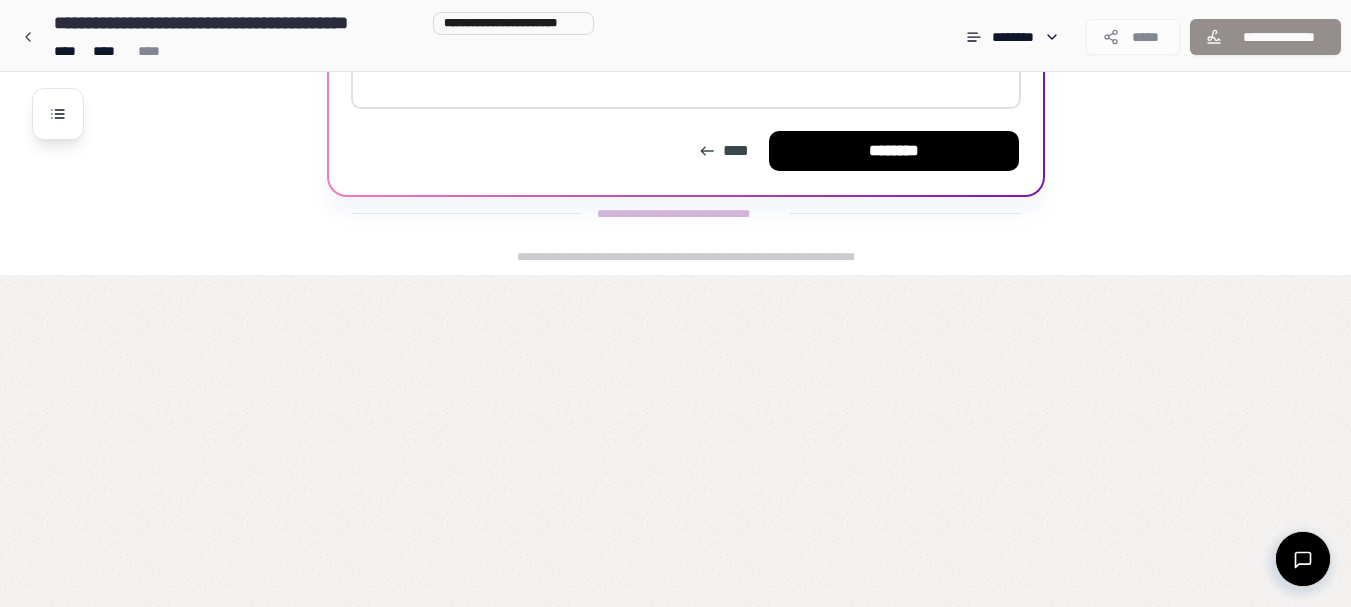 scroll, scrollTop: 221, scrollLeft: 0, axis: vertical 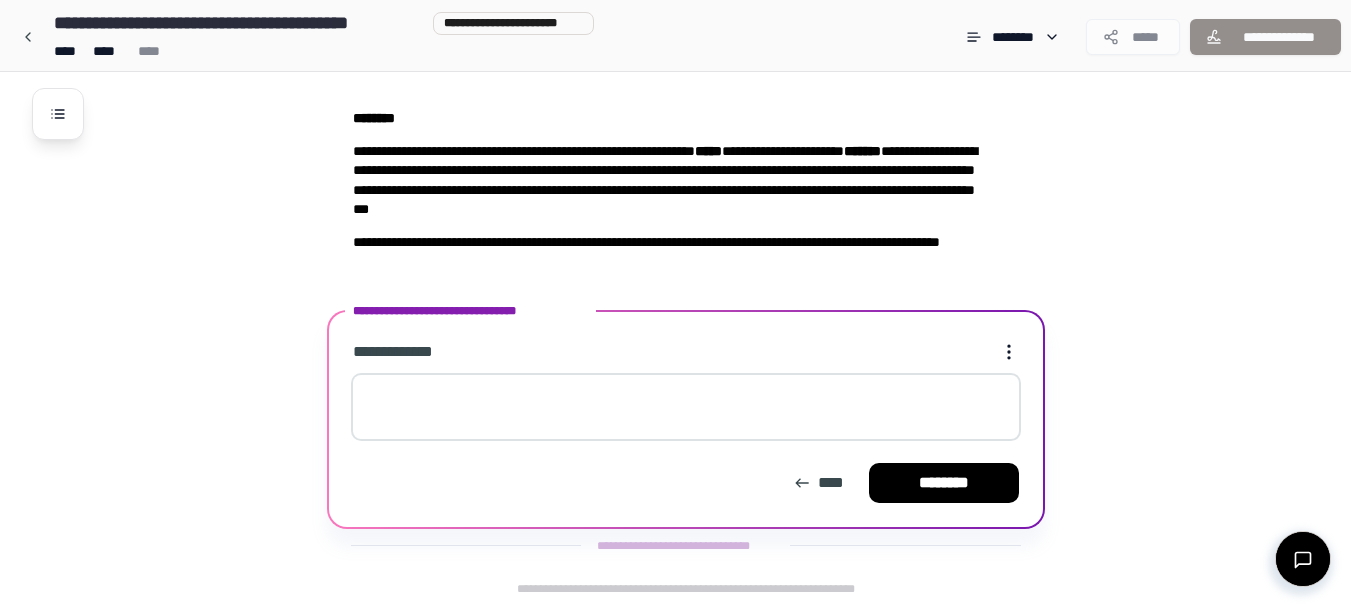 click at bounding box center (686, 407) 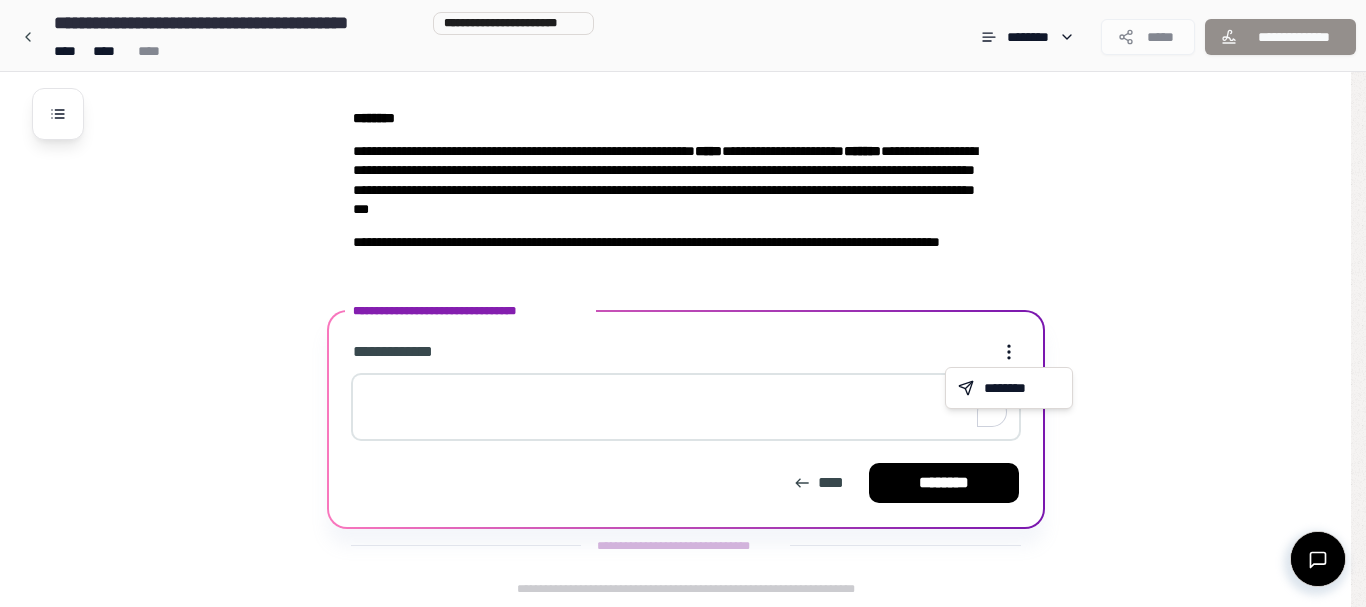 click on "**********" at bounding box center [683, 193] 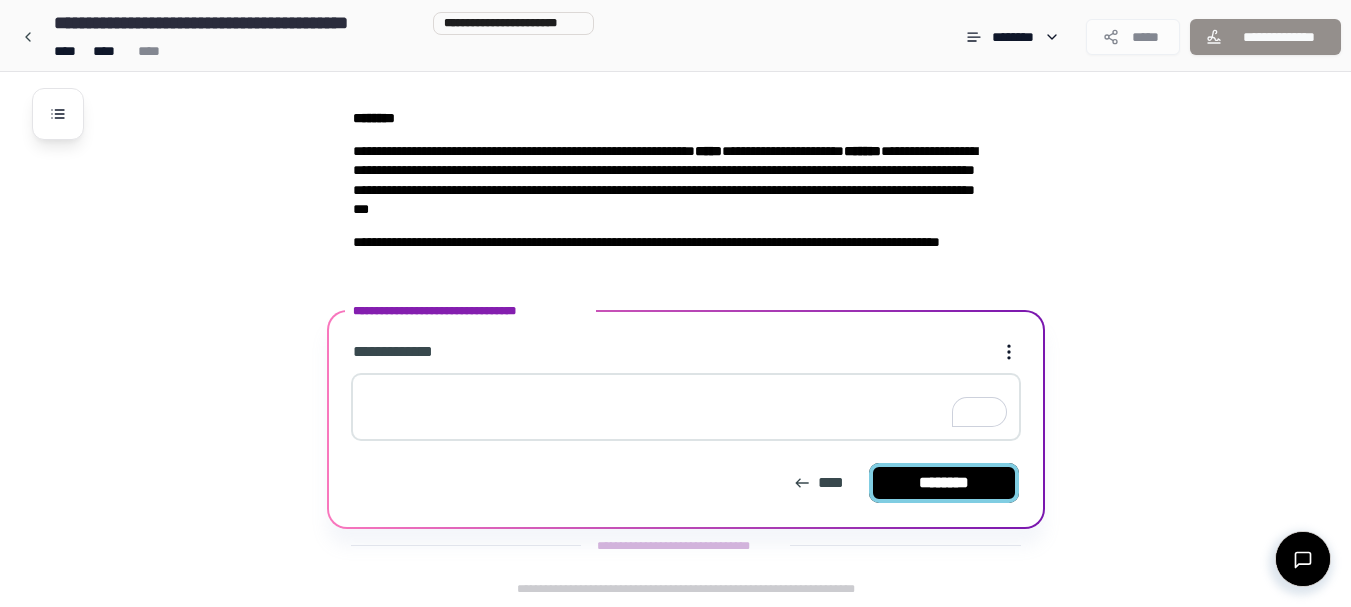 drag, startPoint x: 907, startPoint y: 503, endPoint x: 901, endPoint y: 480, distance: 23.769728 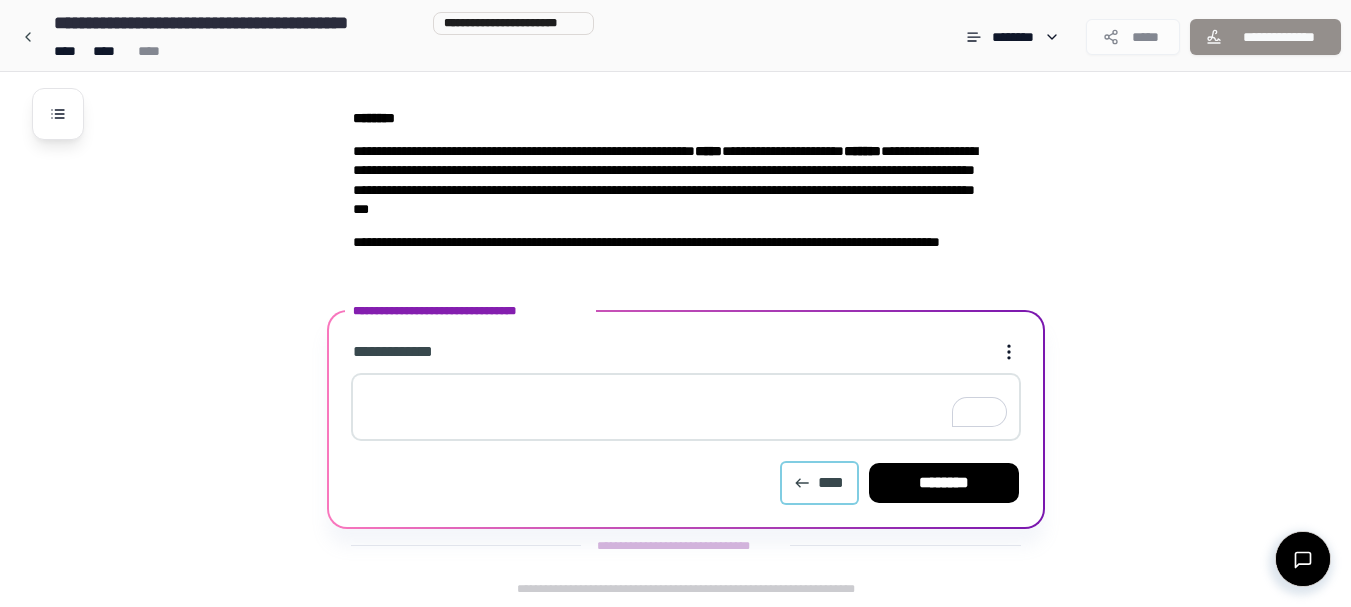 click on "****" at bounding box center [819, 483] 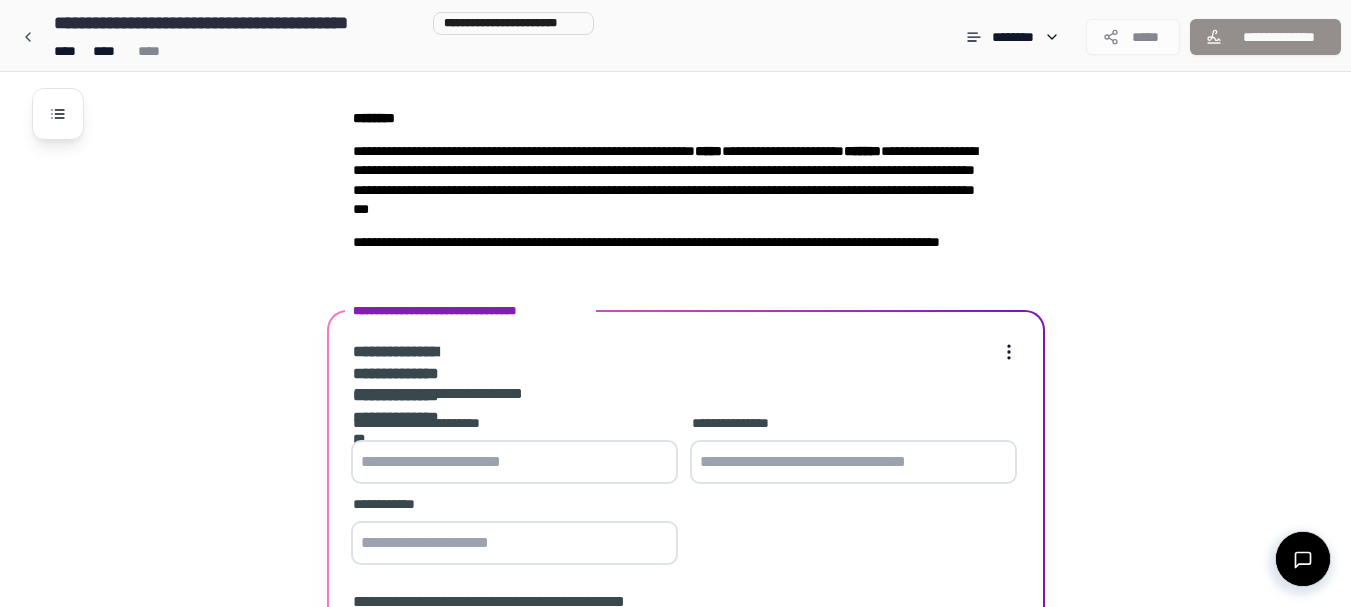 scroll, scrollTop: 553, scrollLeft: 0, axis: vertical 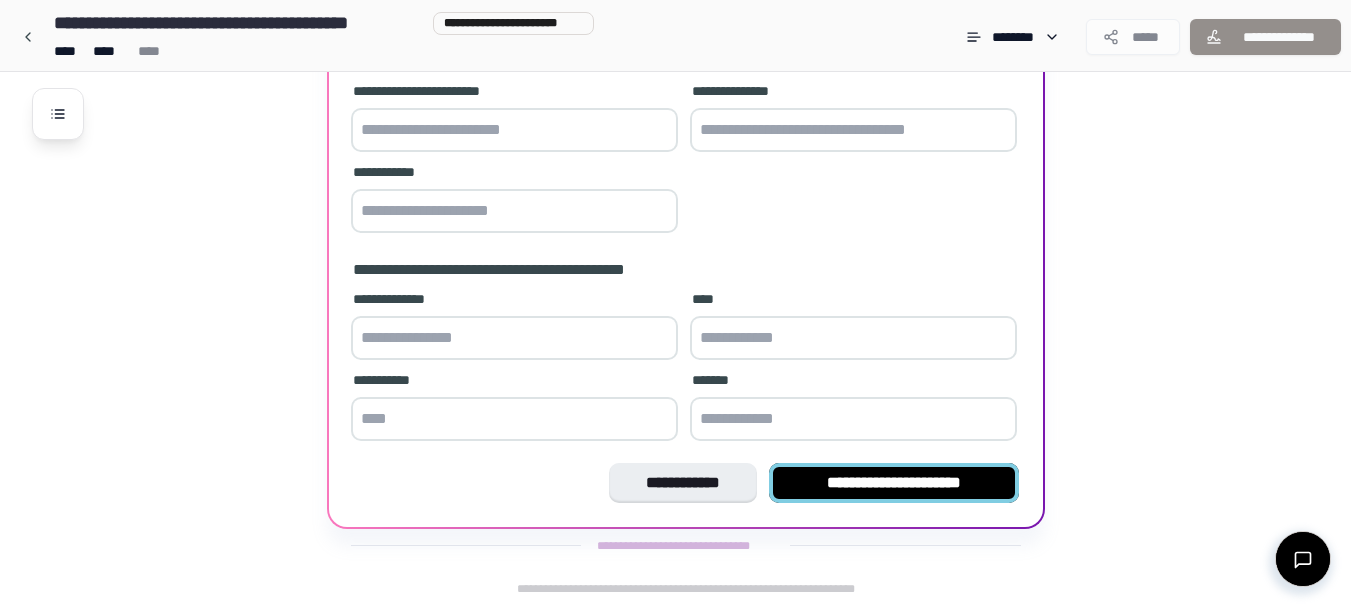 click on "**********" at bounding box center [894, 483] 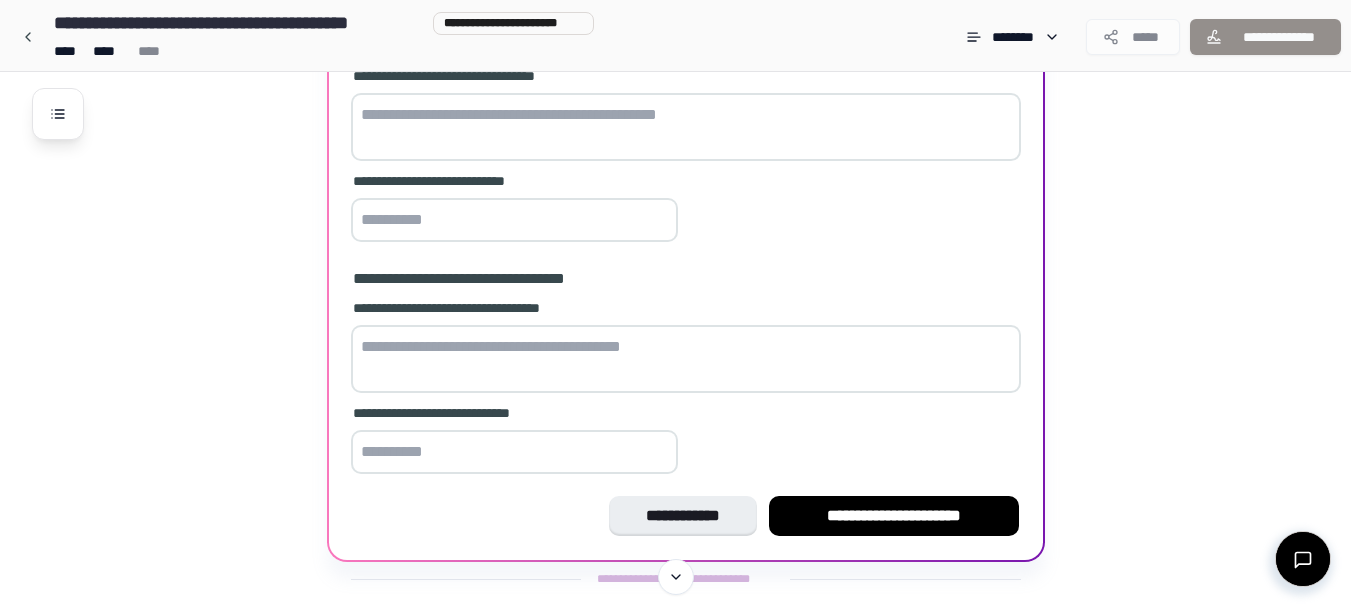 scroll, scrollTop: 729, scrollLeft: 0, axis: vertical 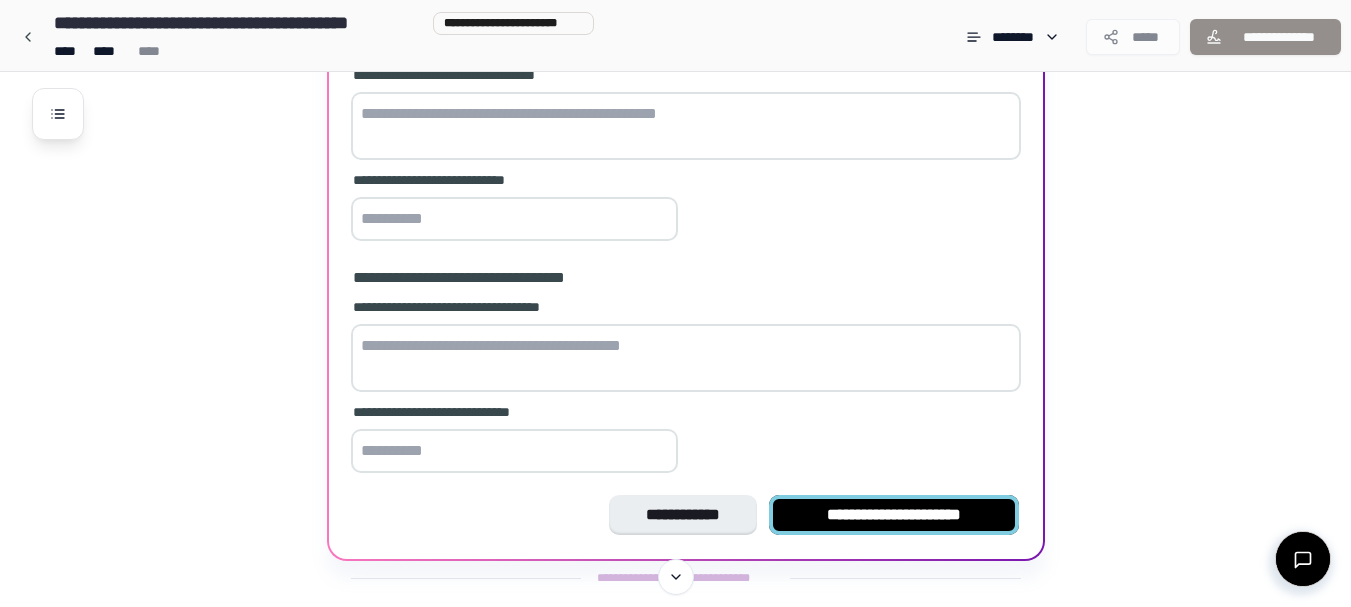click on "**********" at bounding box center (894, 515) 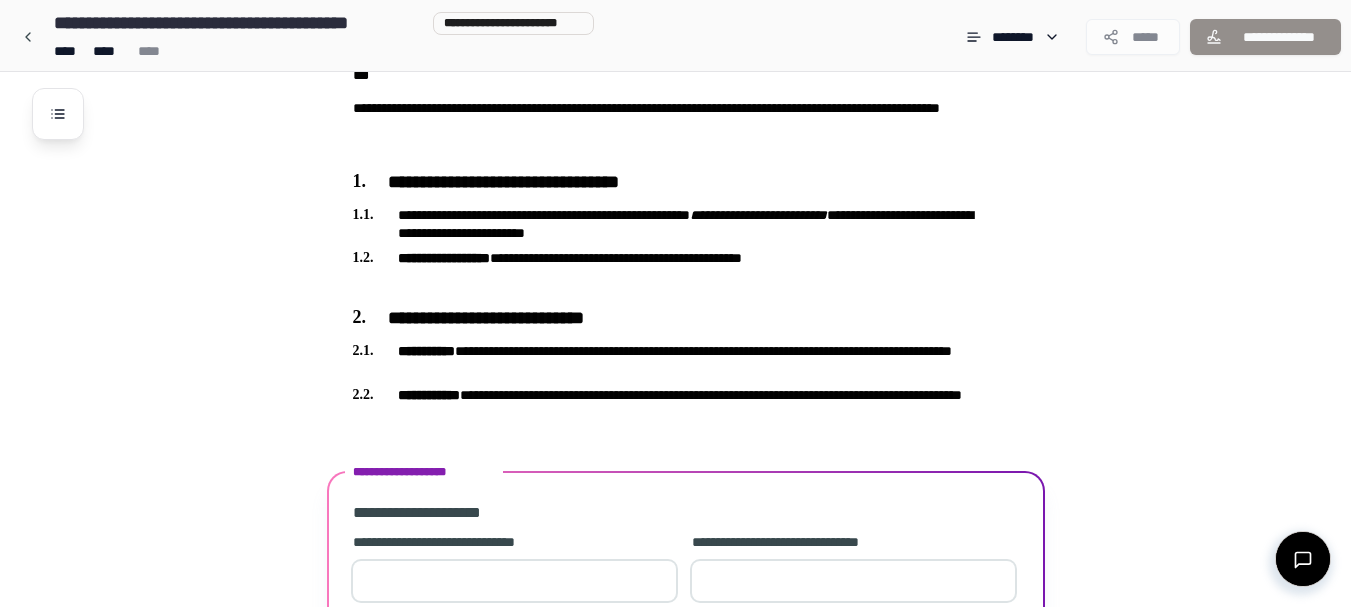 scroll, scrollTop: 517, scrollLeft: 0, axis: vertical 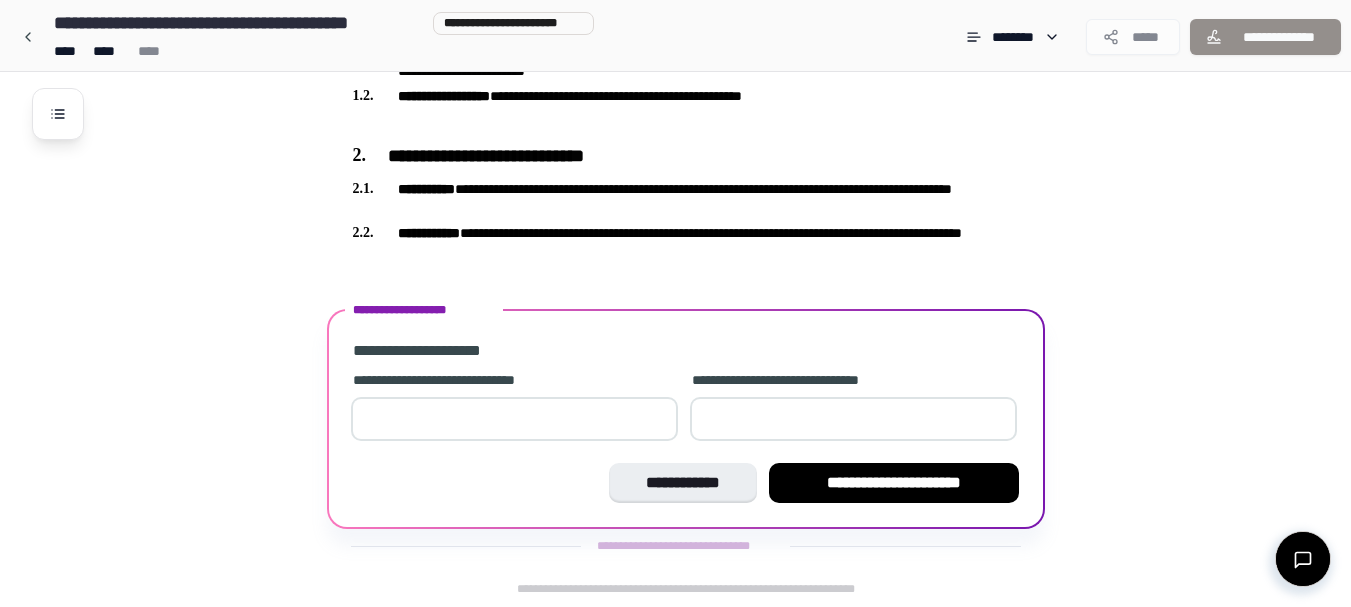 click at bounding box center [514, 419] 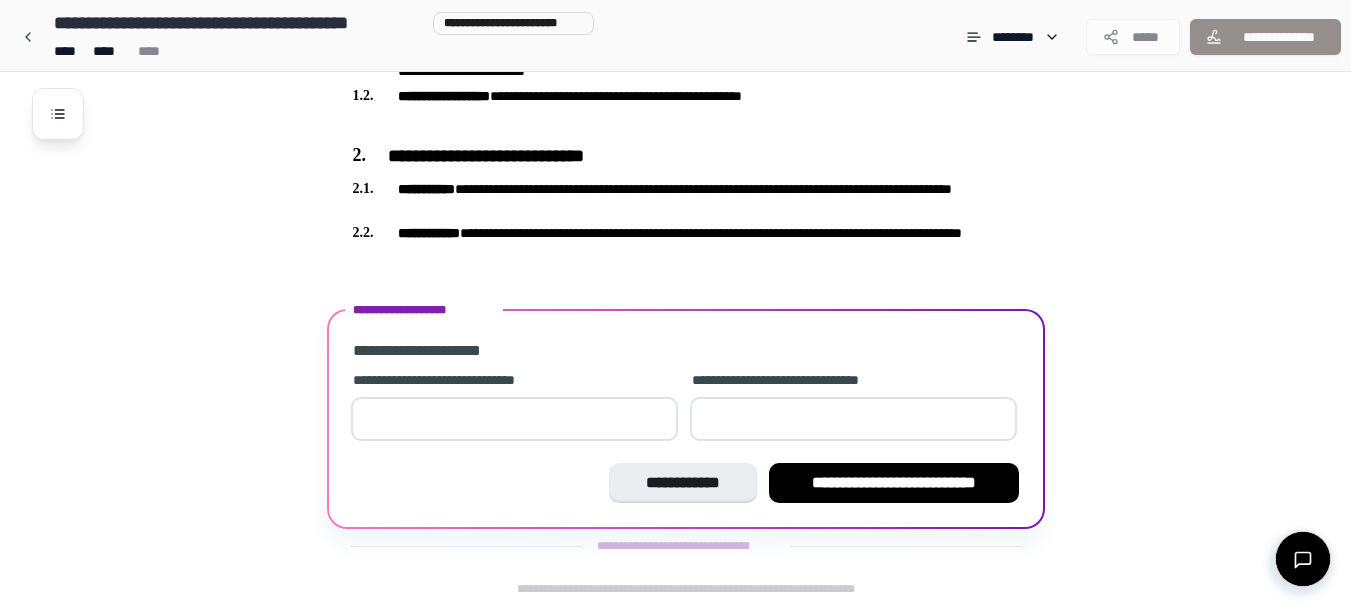 type on "**" 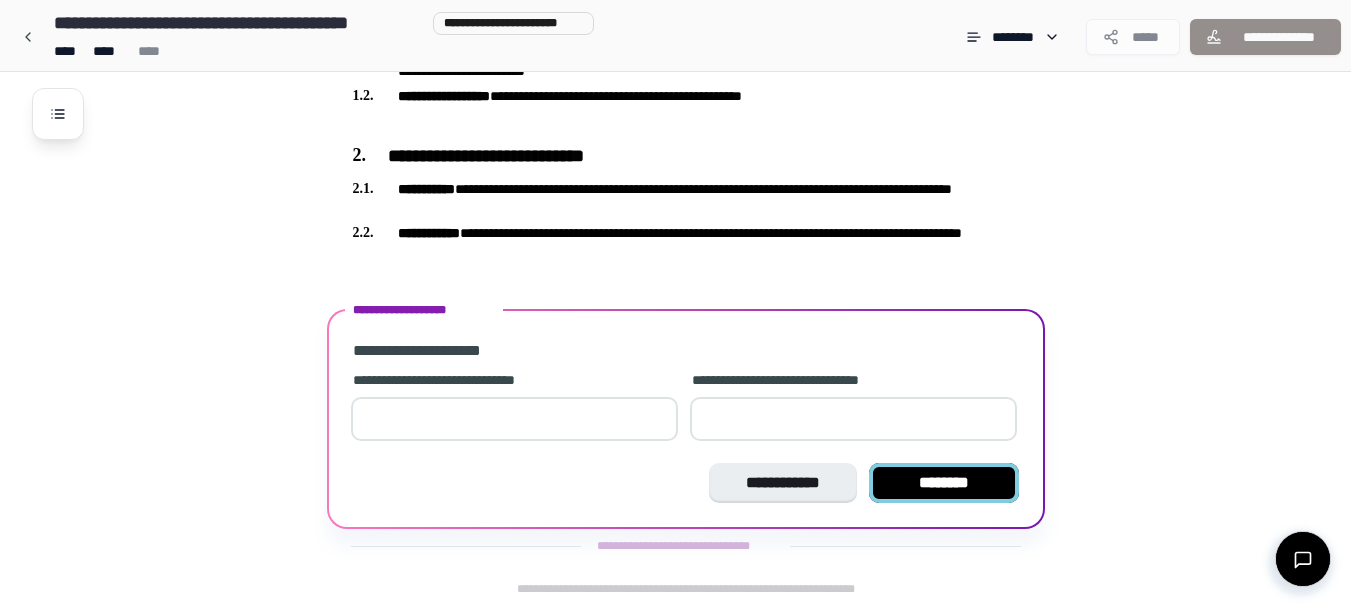 type on "**" 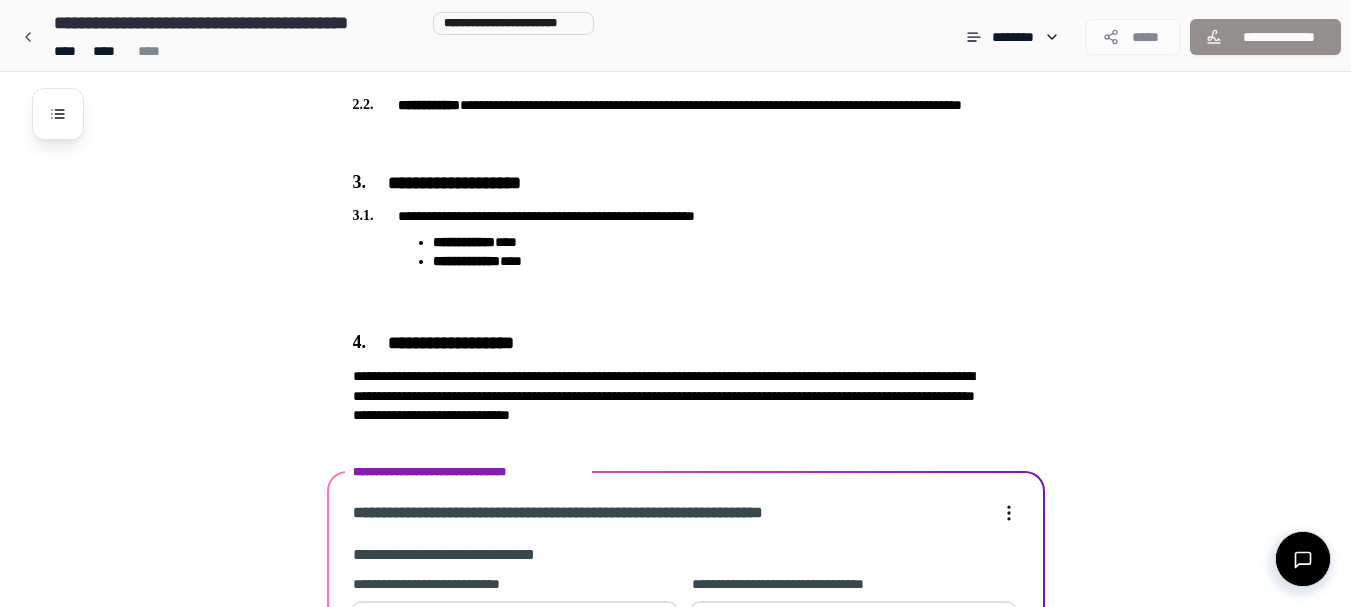 scroll, scrollTop: 1052, scrollLeft: 0, axis: vertical 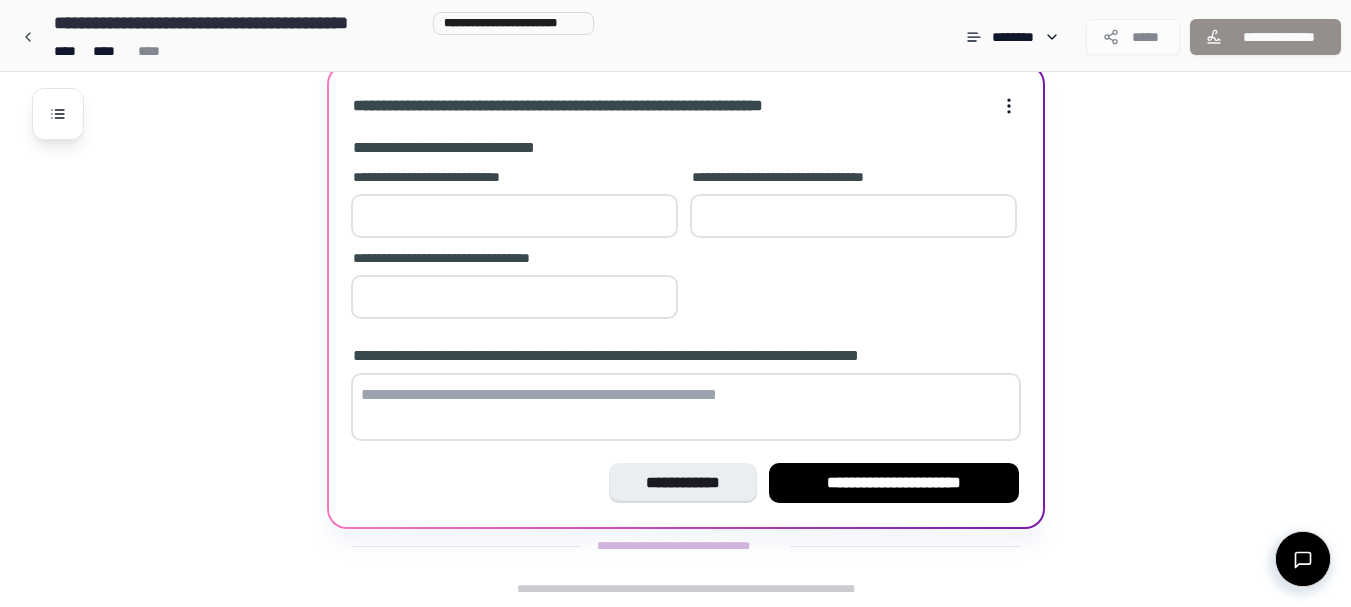 click at bounding box center (514, 297) 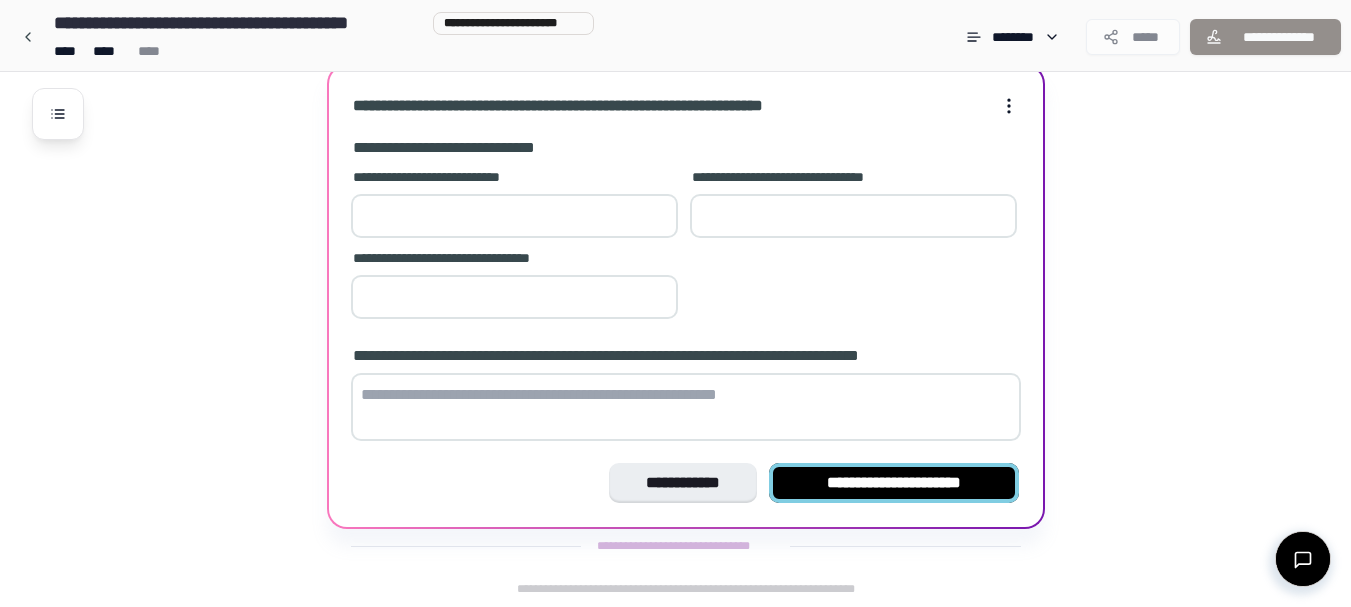 click on "**********" at bounding box center [894, 483] 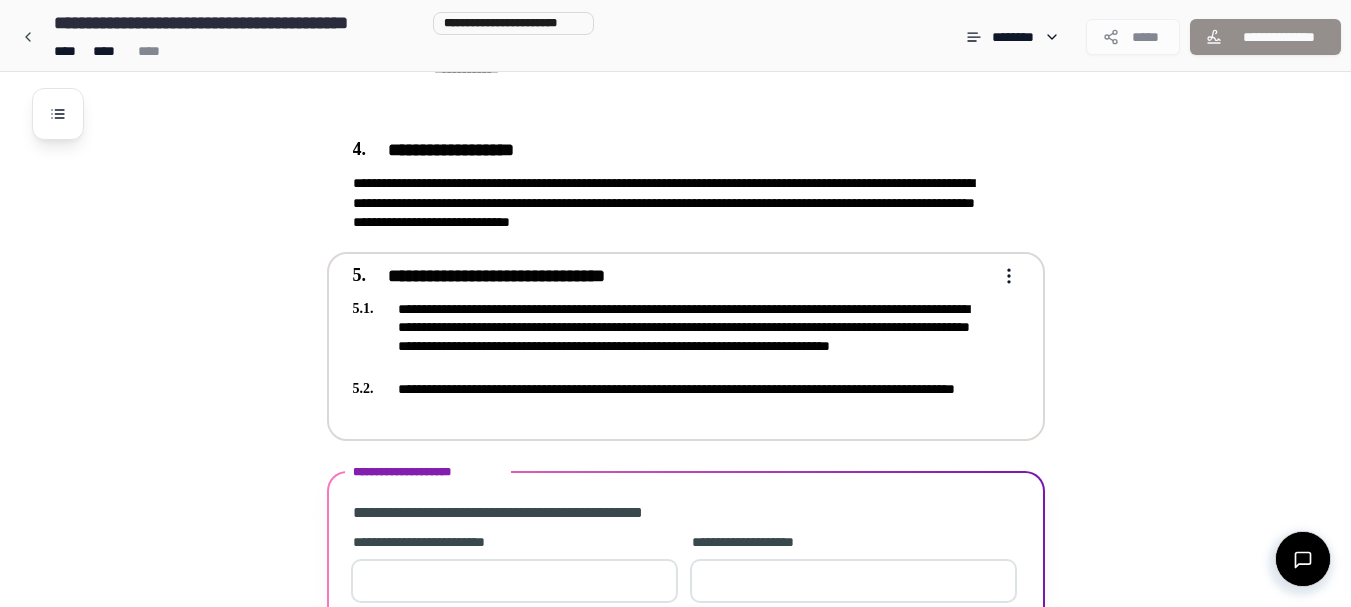 scroll, scrollTop: 1000, scrollLeft: 0, axis: vertical 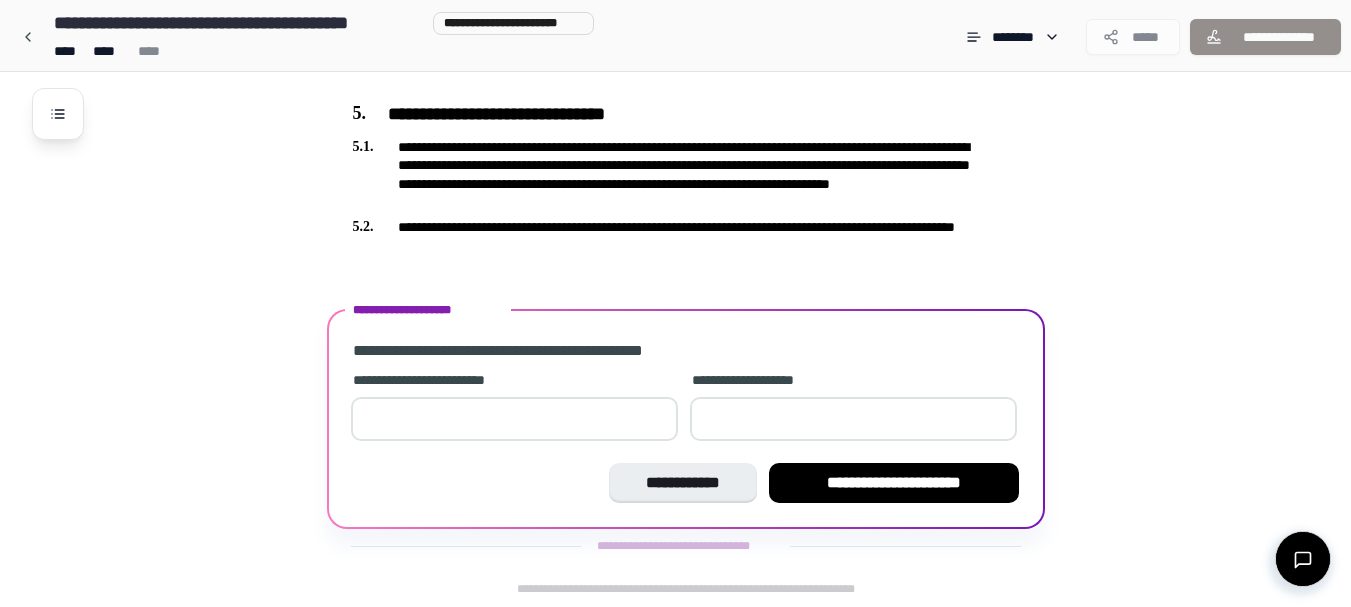 click at bounding box center (514, 419) 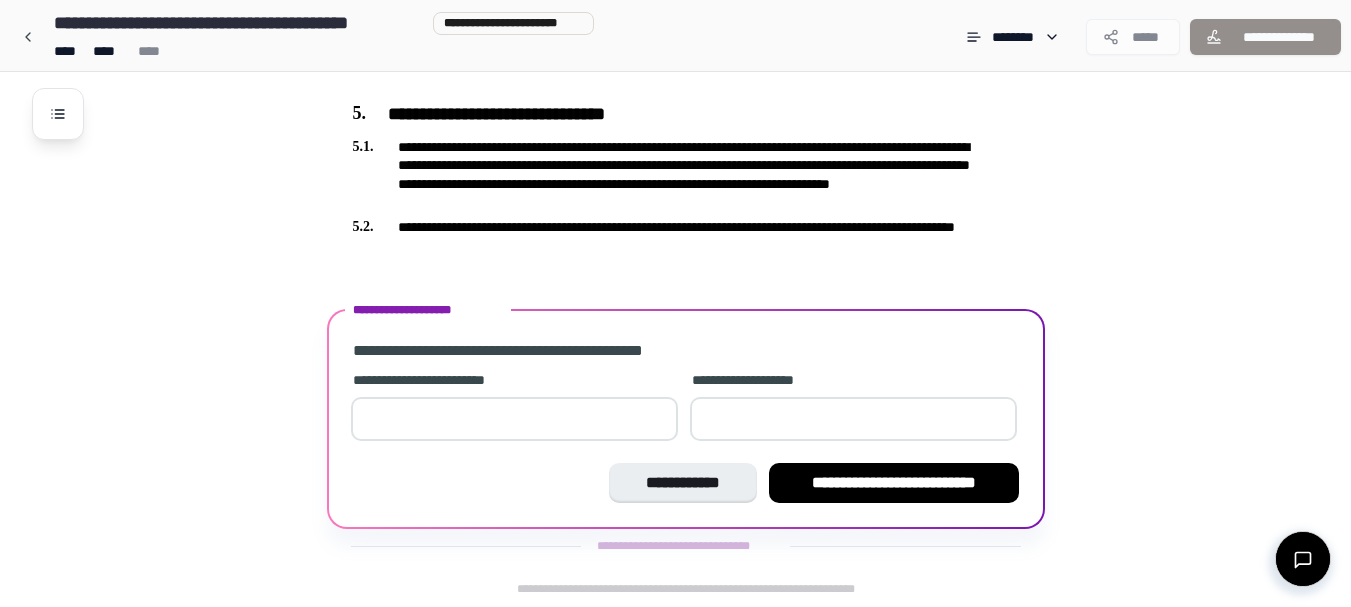 type on "*" 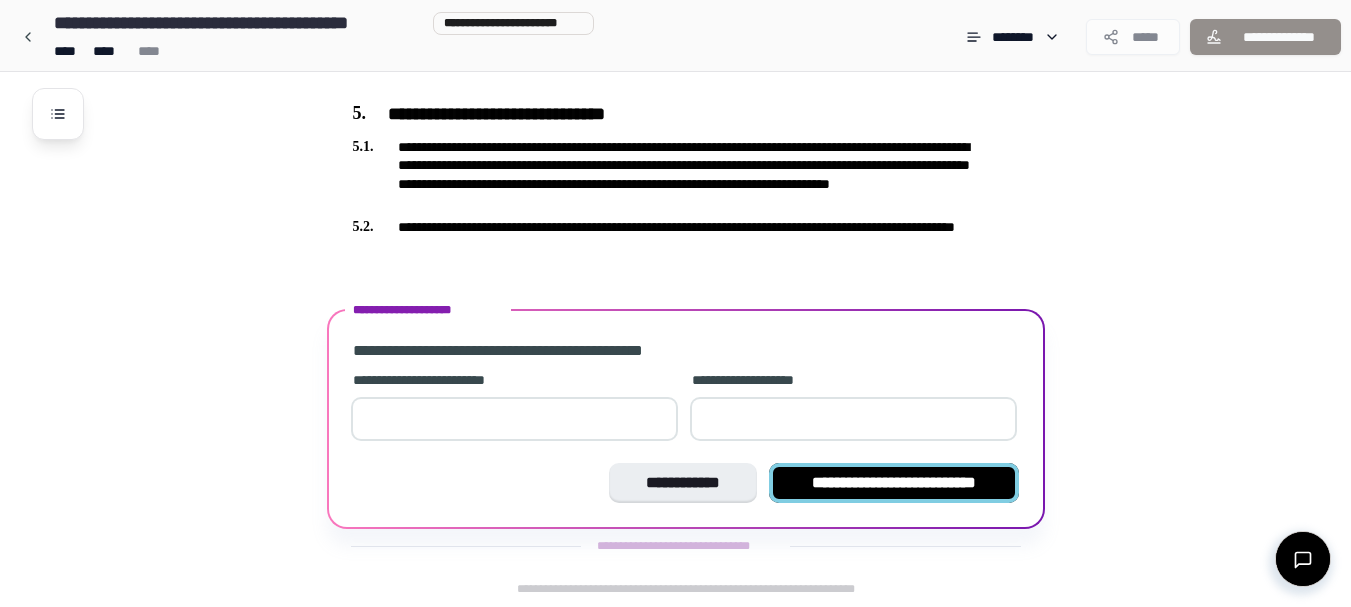 click on "**********" at bounding box center [894, 483] 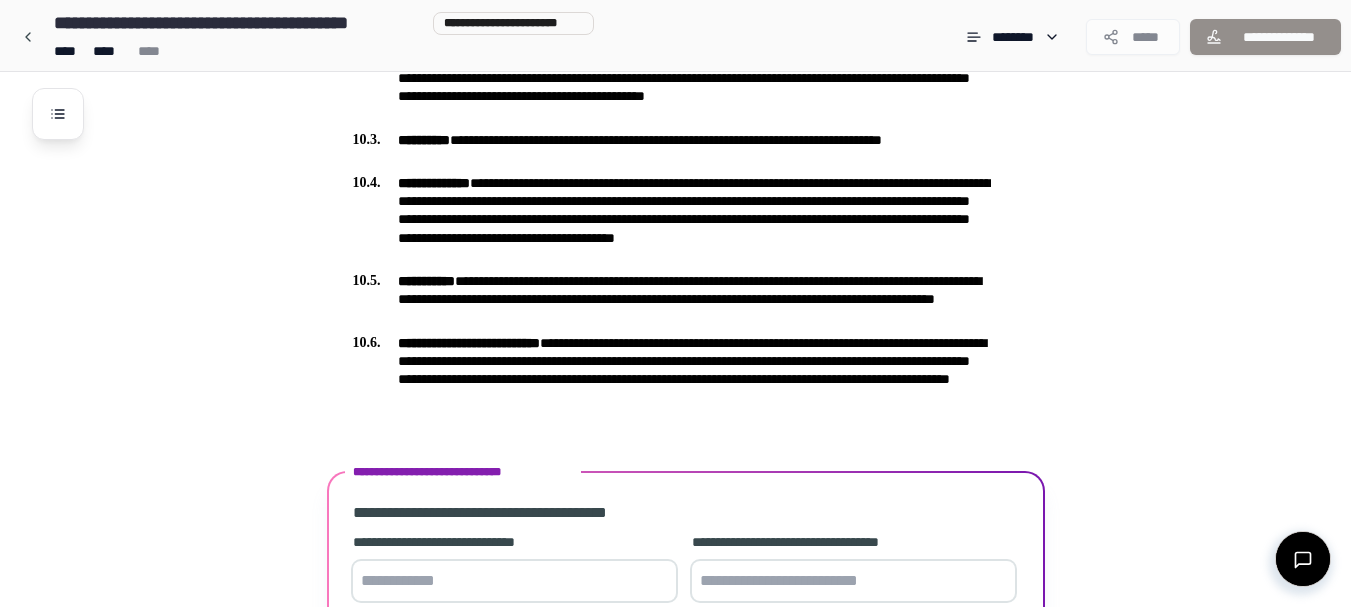 scroll, scrollTop: 2158, scrollLeft: 0, axis: vertical 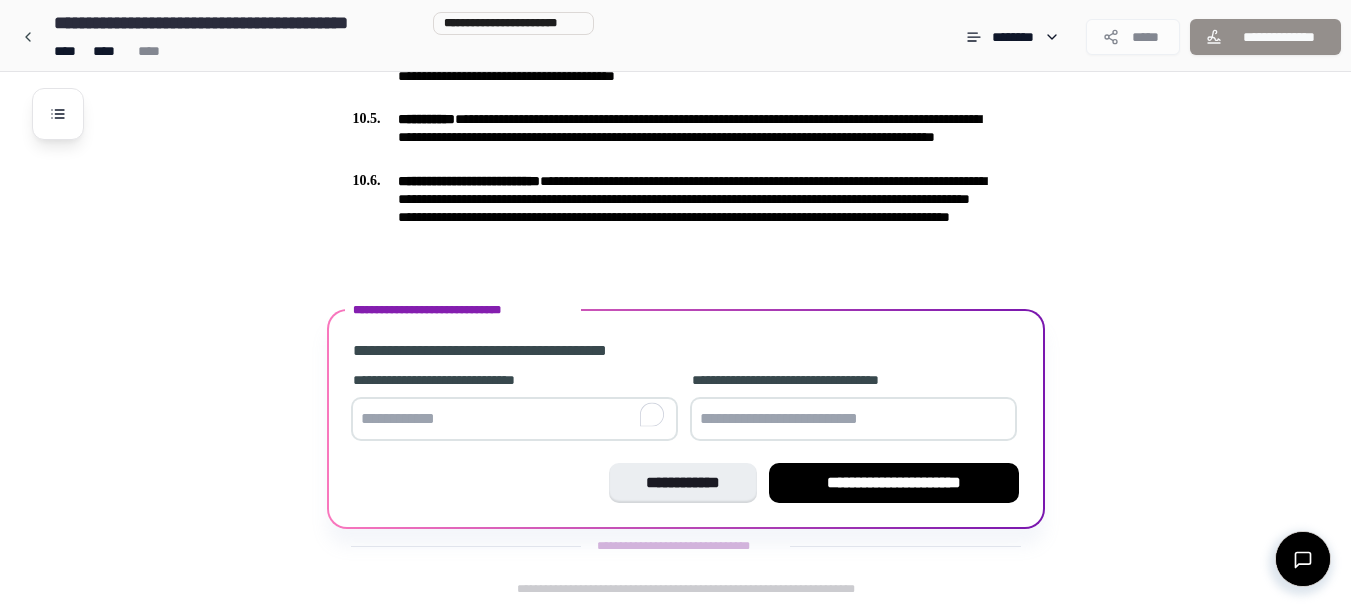 click at bounding box center [514, 419] 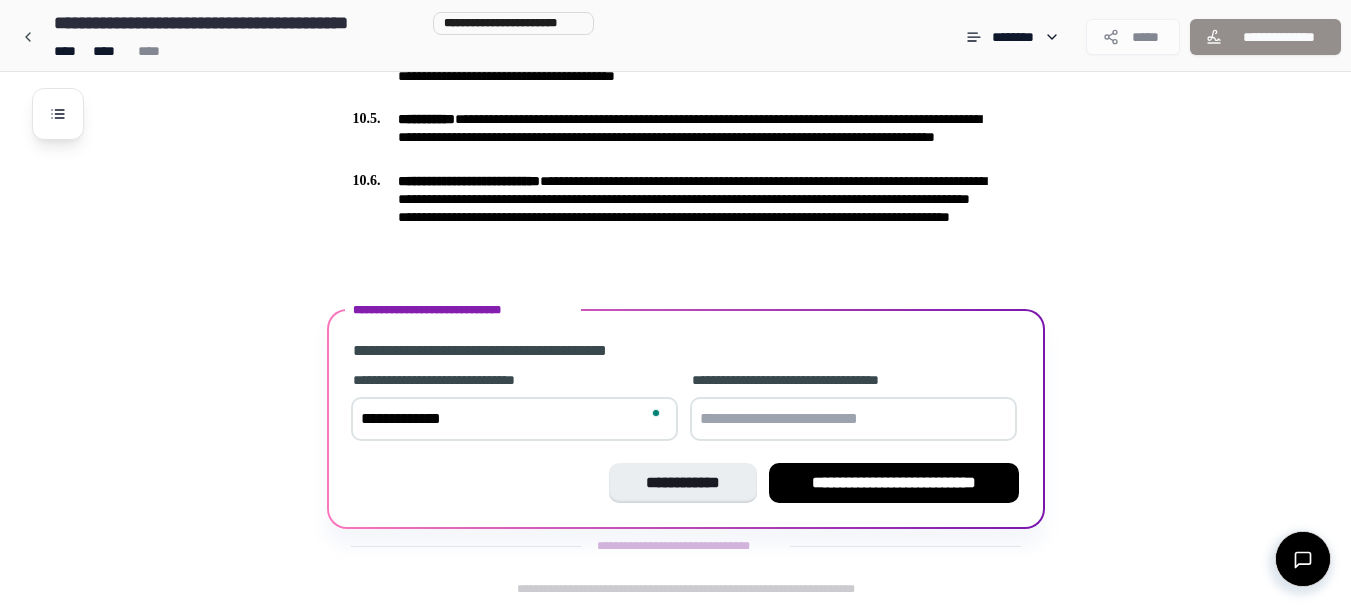 type on "**********" 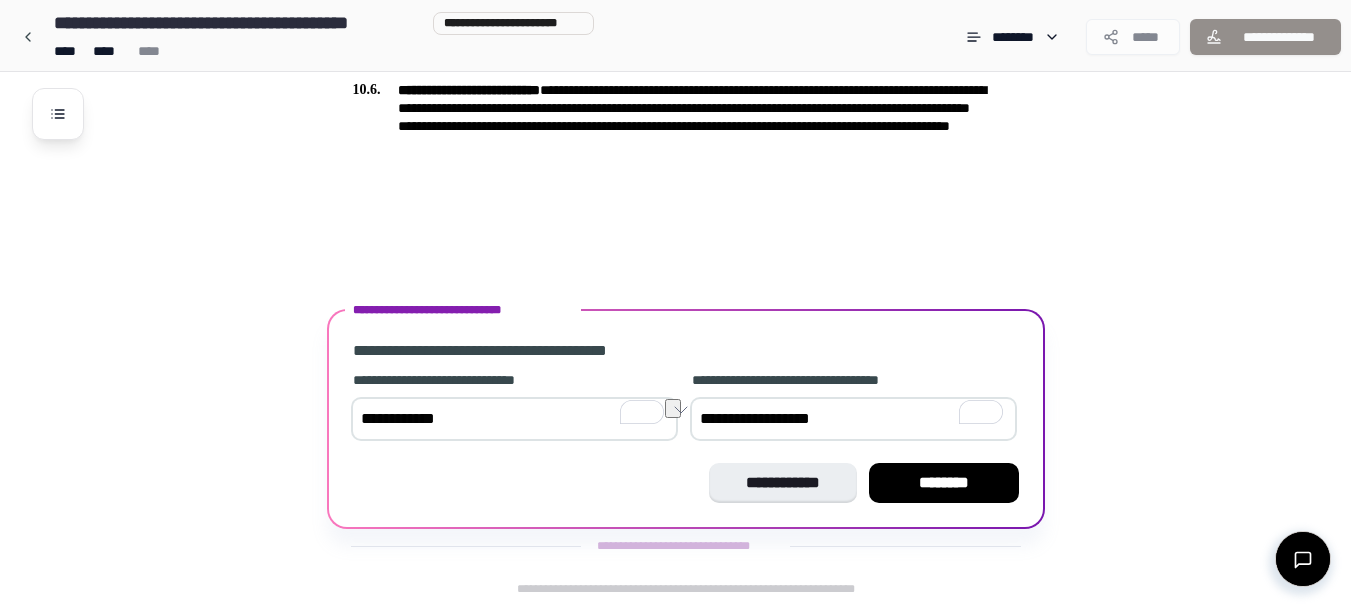 drag, startPoint x: 874, startPoint y: 425, endPoint x: 689, endPoint y: 413, distance: 185.38878 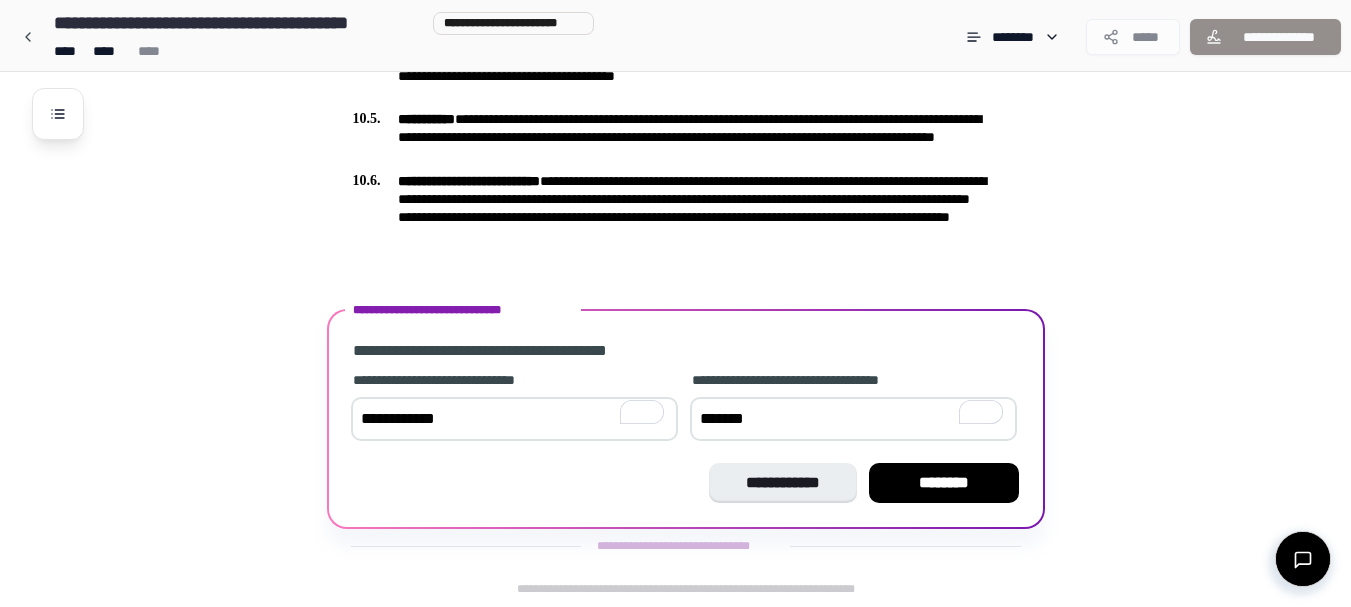 drag, startPoint x: 778, startPoint y: 414, endPoint x: 677, endPoint y: 414, distance: 101 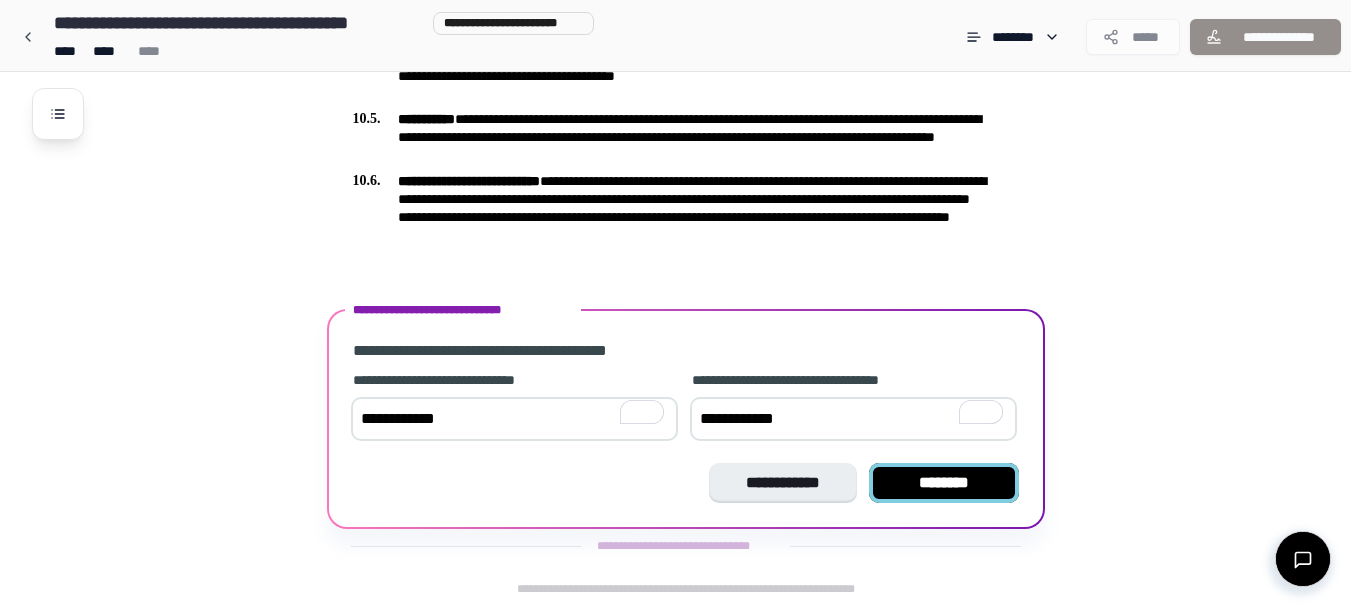 type on "**********" 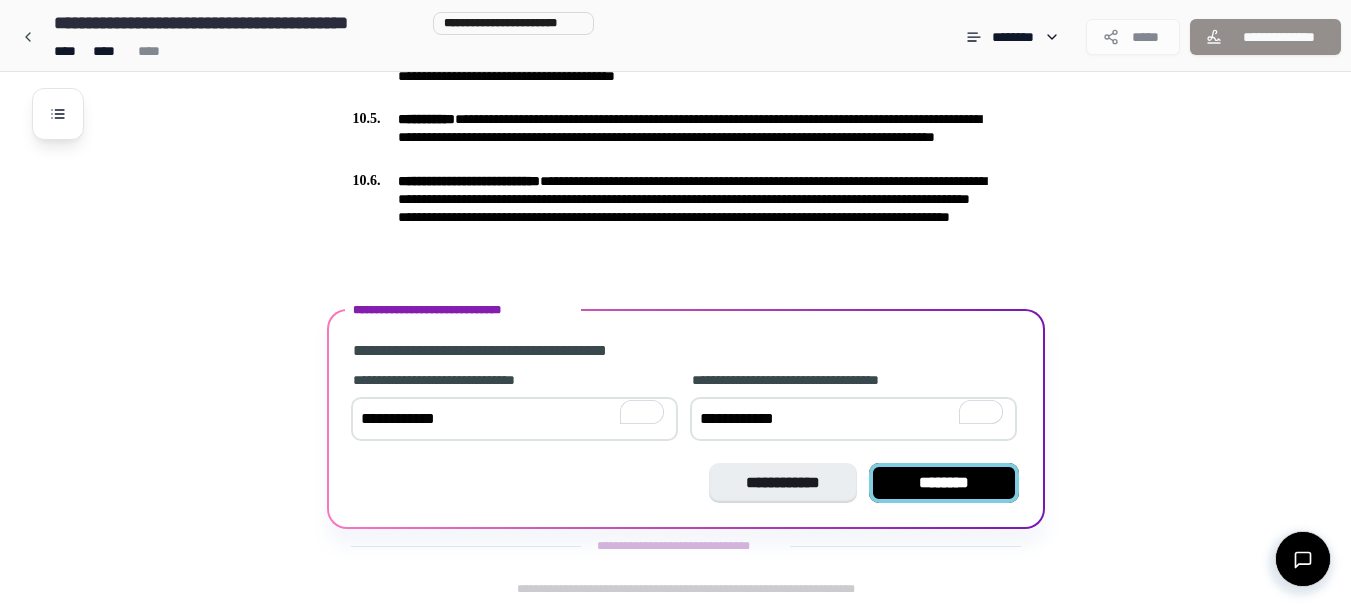 click on "********" at bounding box center (944, 483) 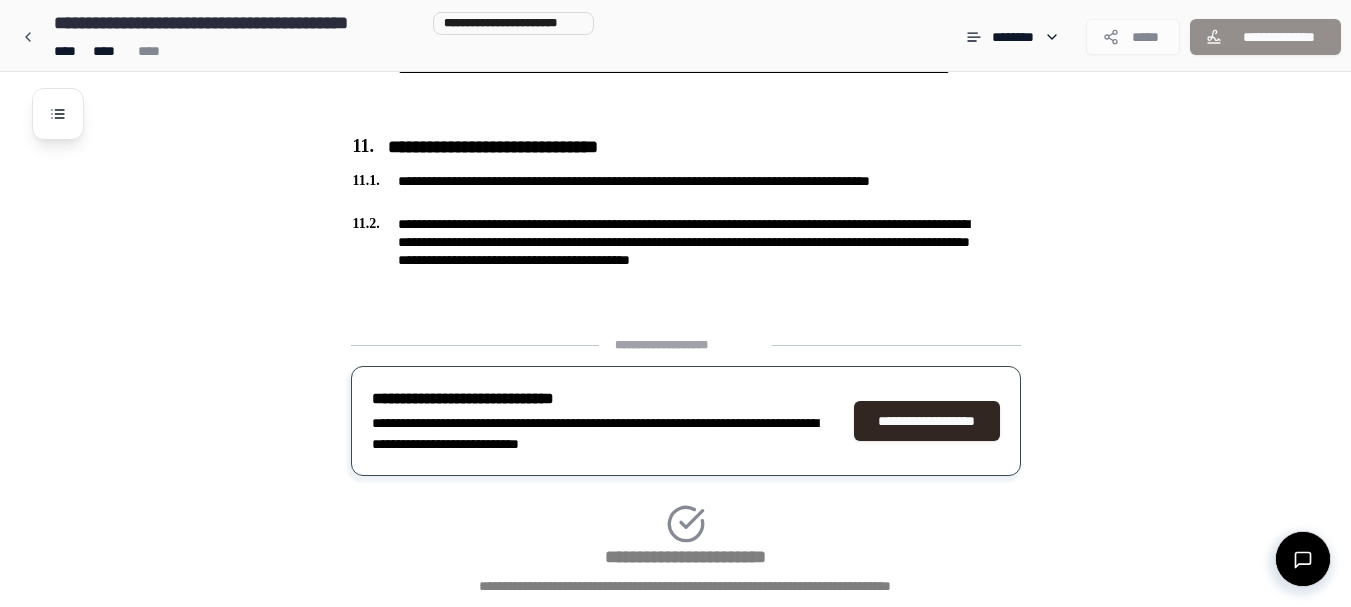 scroll, scrollTop: 2440, scrollLeft: 0, axis: vertical 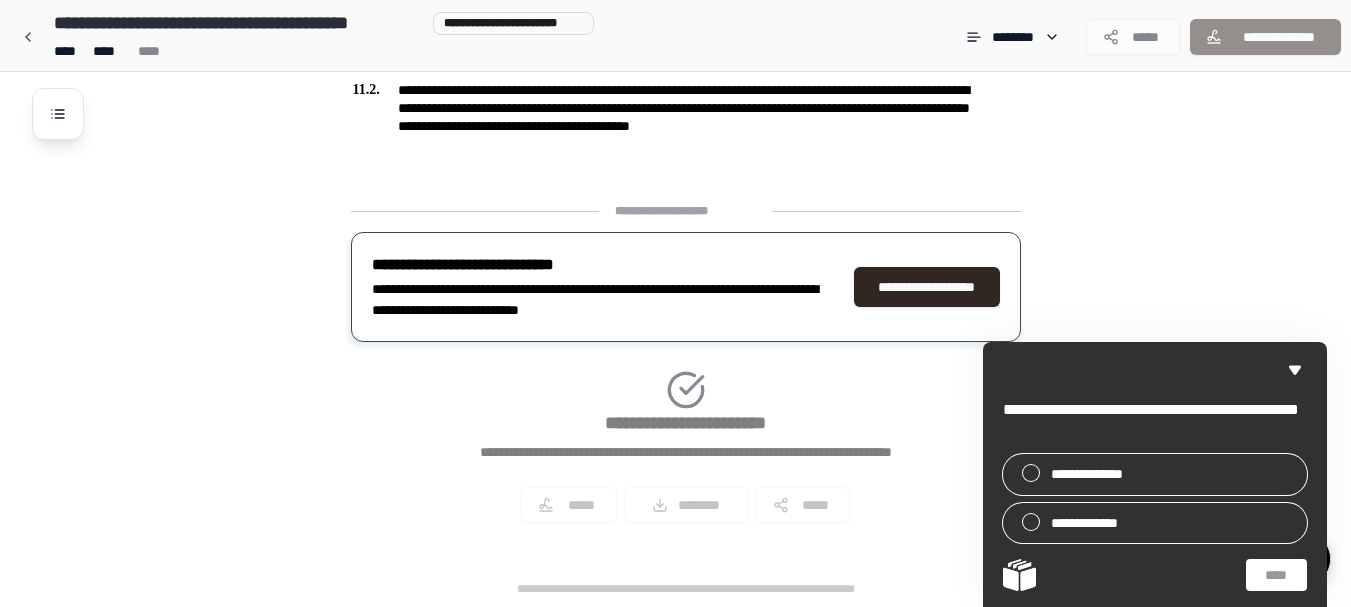 click on "**********" at bounding box center (1155, 474) 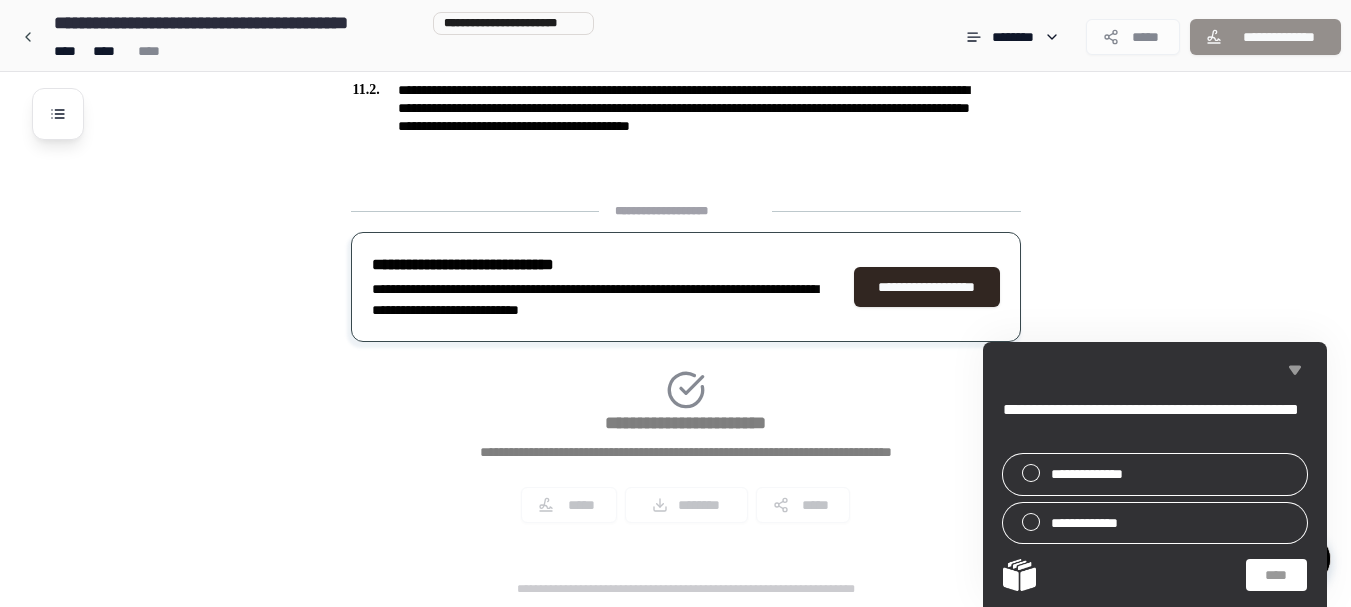 click 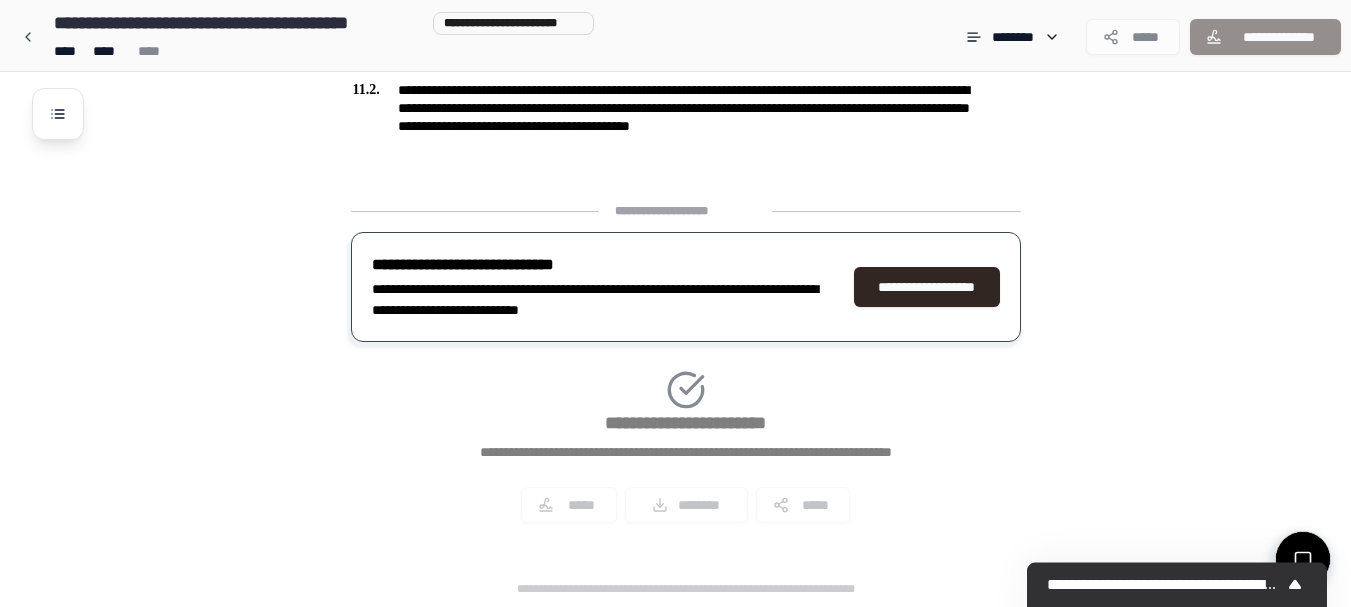 click on "**********" at bounding box center [686, 370] 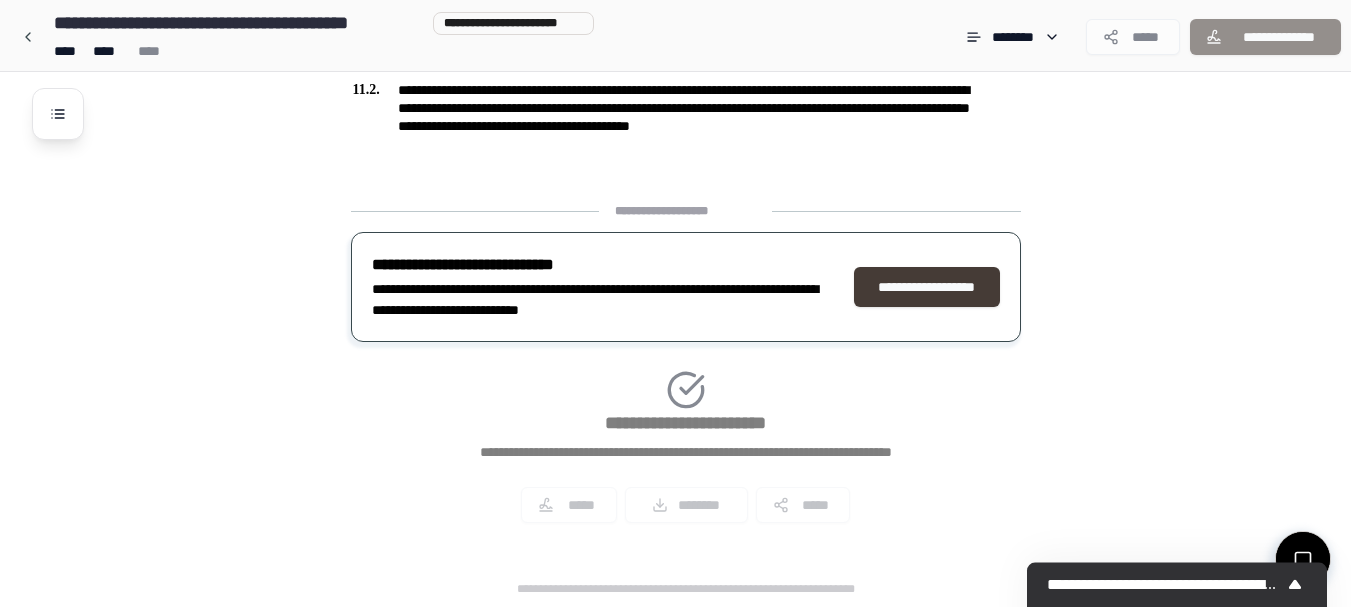 click on "**********" at bounding box center [927, 287] 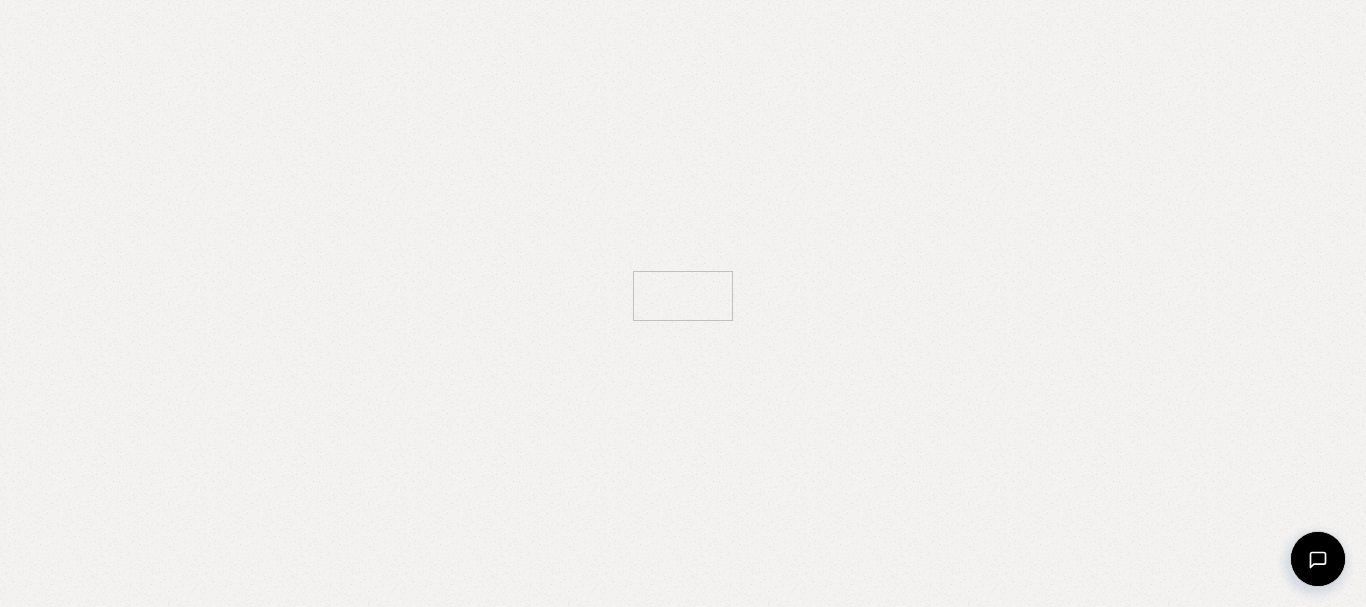 scroll, scrollTop: 0, scrollLeft: 0, axis: both 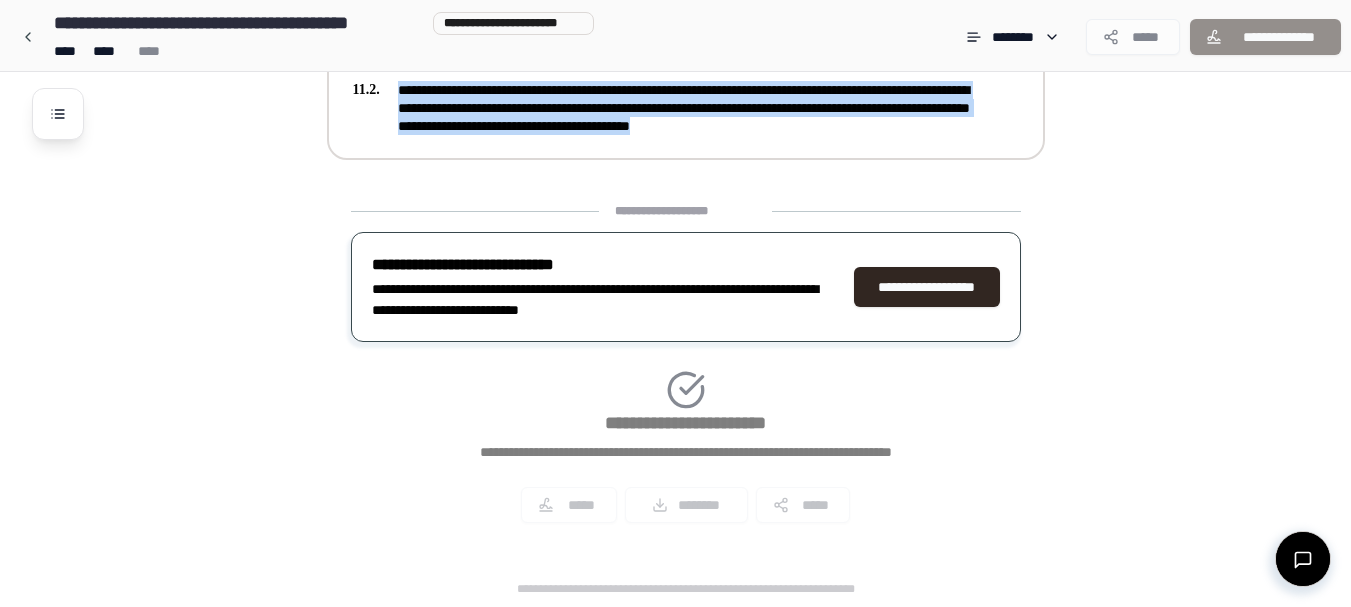 drag, startPoint x: 338, startPoint y: 109, endPoint x: 981, endPoint y: 127, distance: 643.2519 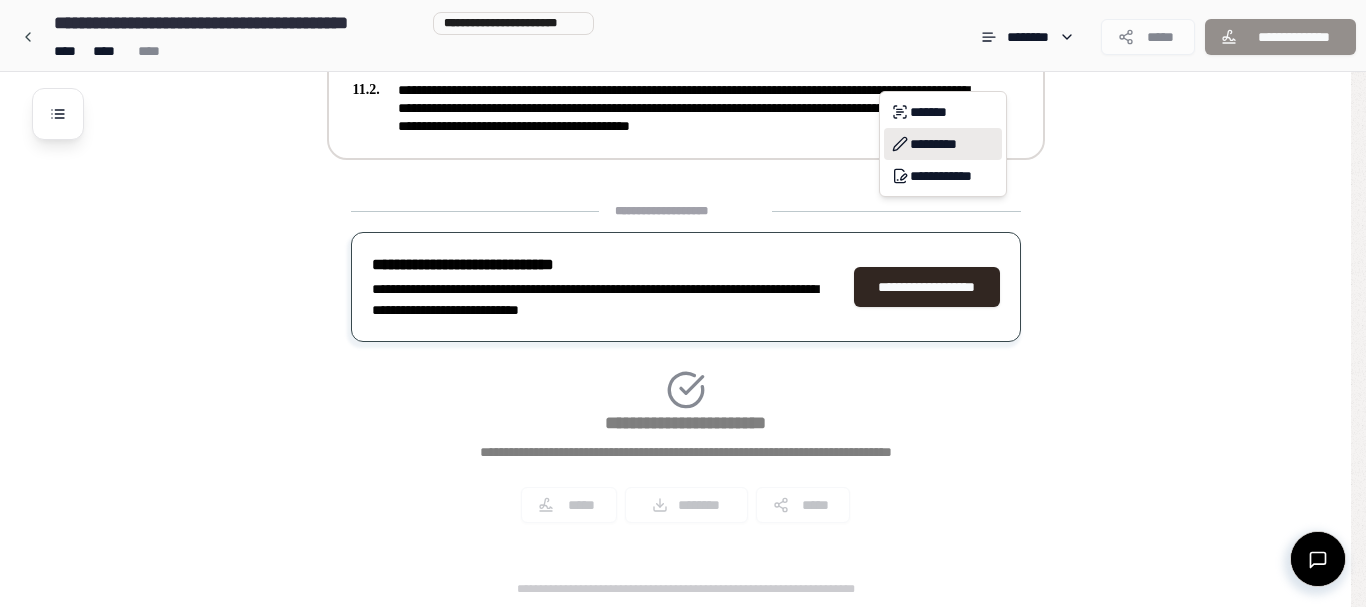 click on "*********" at bounding box center [943, 144] 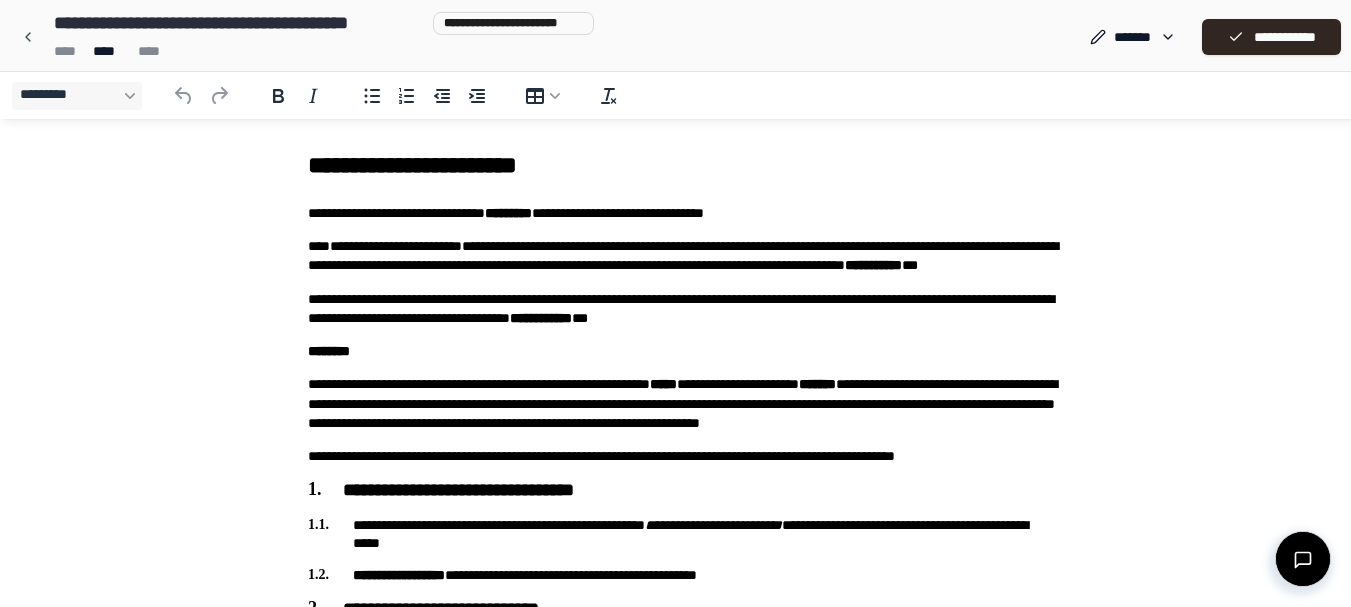 scroll, scrollTop: 0, scrollLeft: 0, axis: both 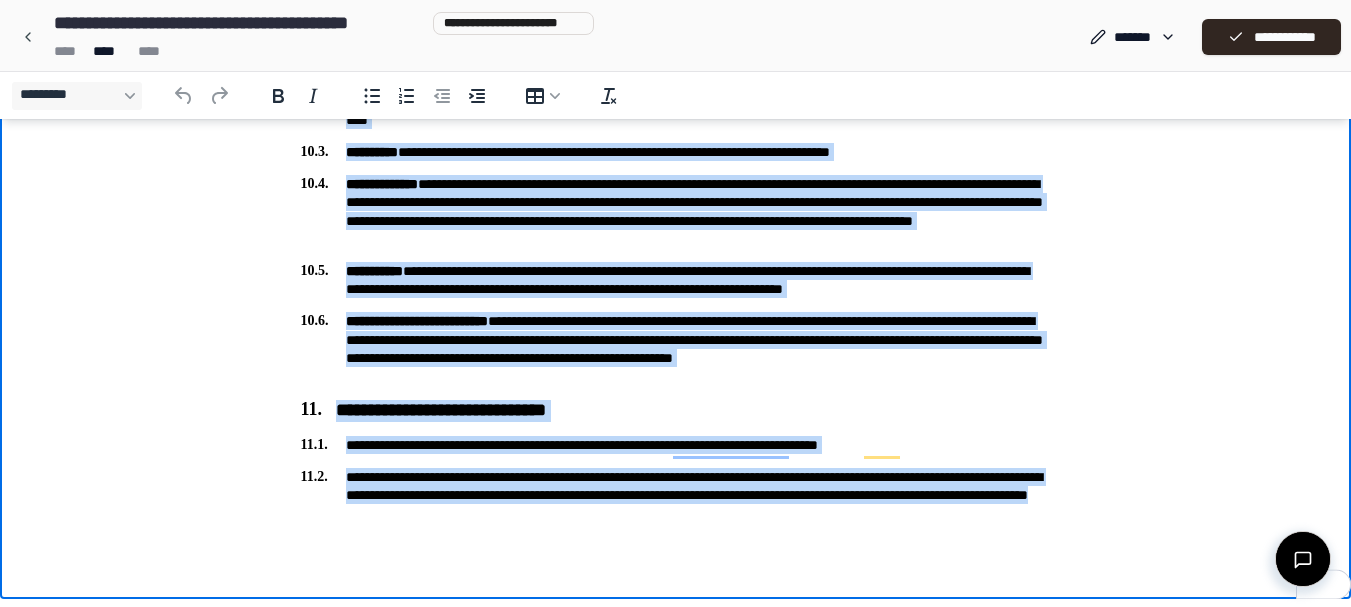 drag, startPoint x: 298, startPoint y: -1586, endPoint x: 1071, endPoint y: 646, distance: 2362.0654 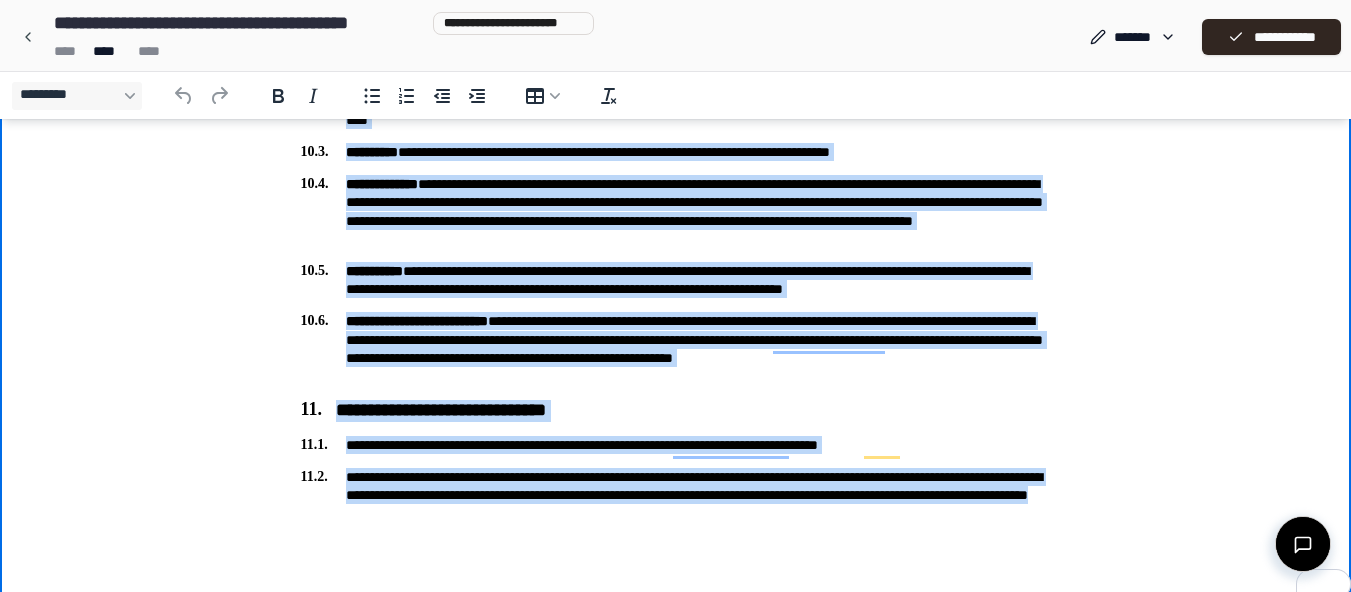 copy on "**********" 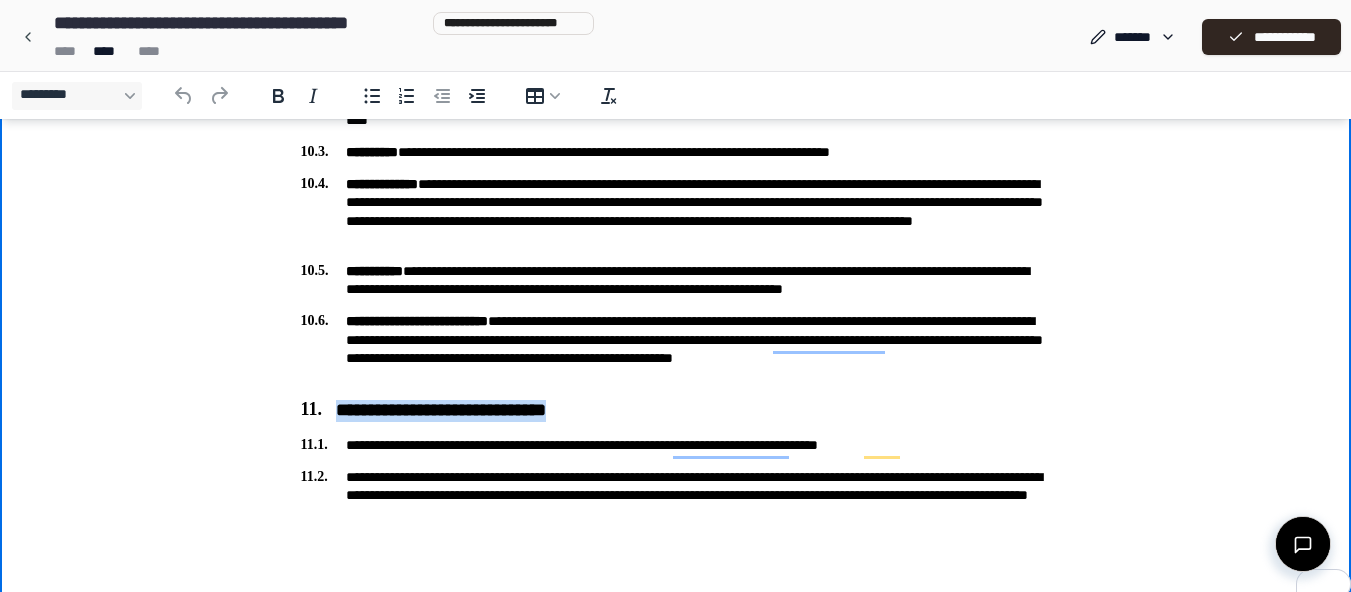 drag, startPoint x: 605, startPoint y: 412, endPoint x: 337, endPoint y: 416, distance: 268.02985 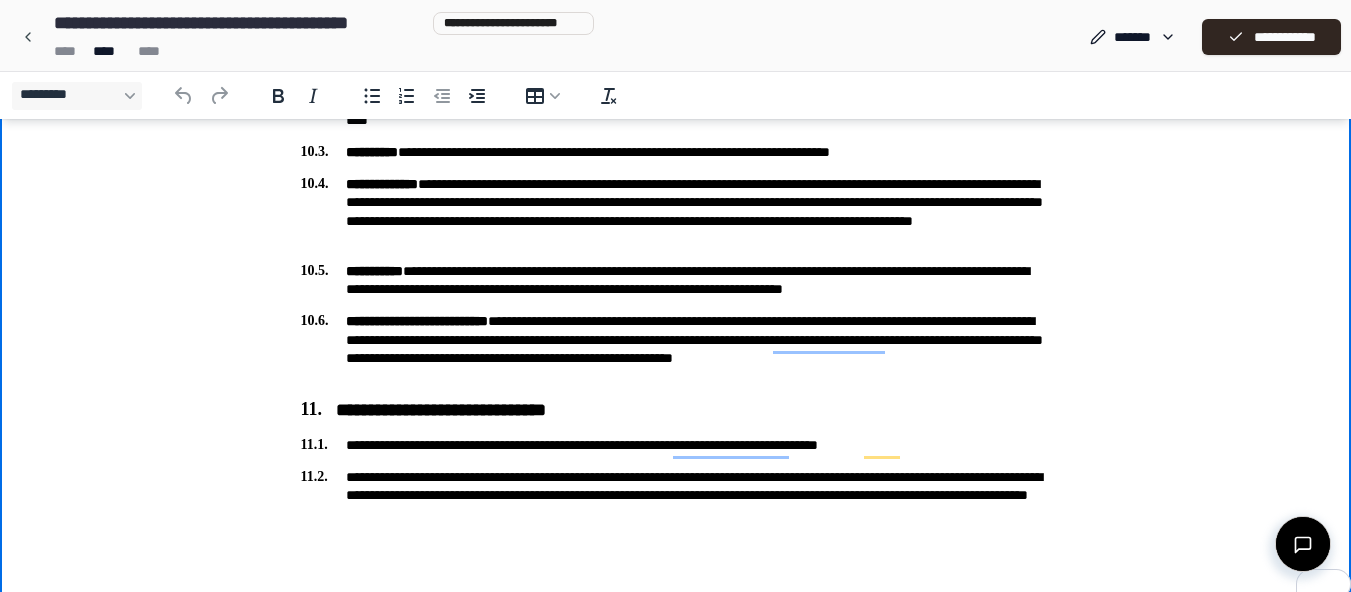 click on "**********" at bounding box center [676, 495] 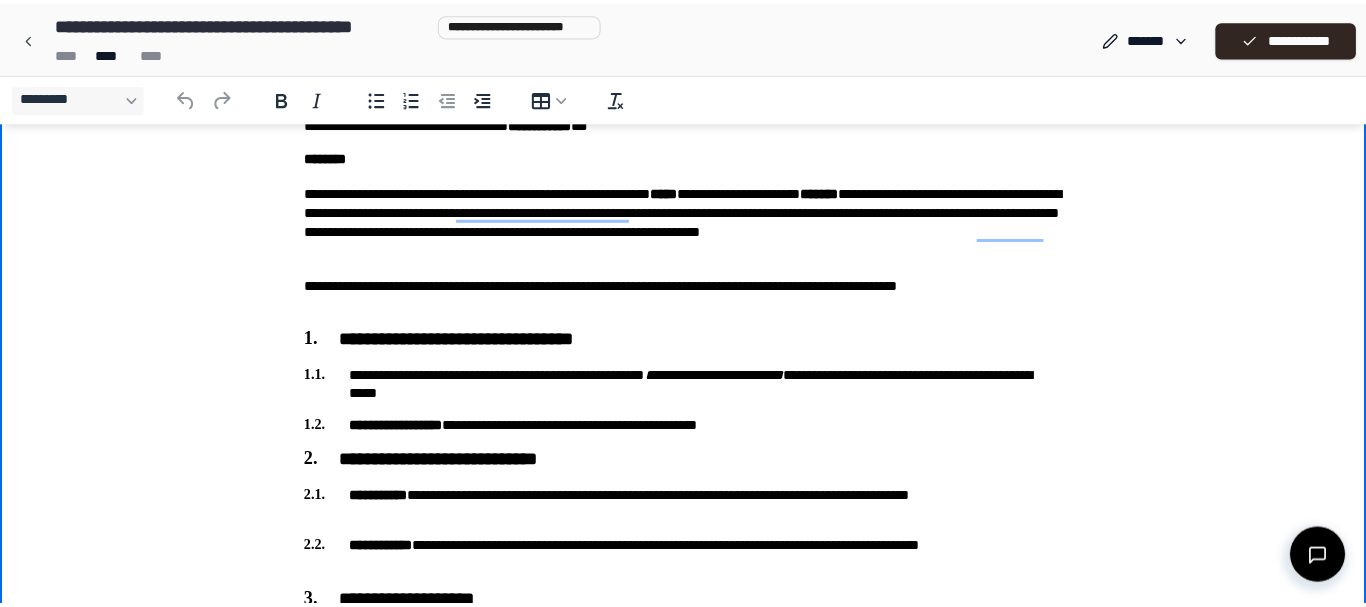 scroll, scrollTop: 0, scrollLeft: 0, axis: both 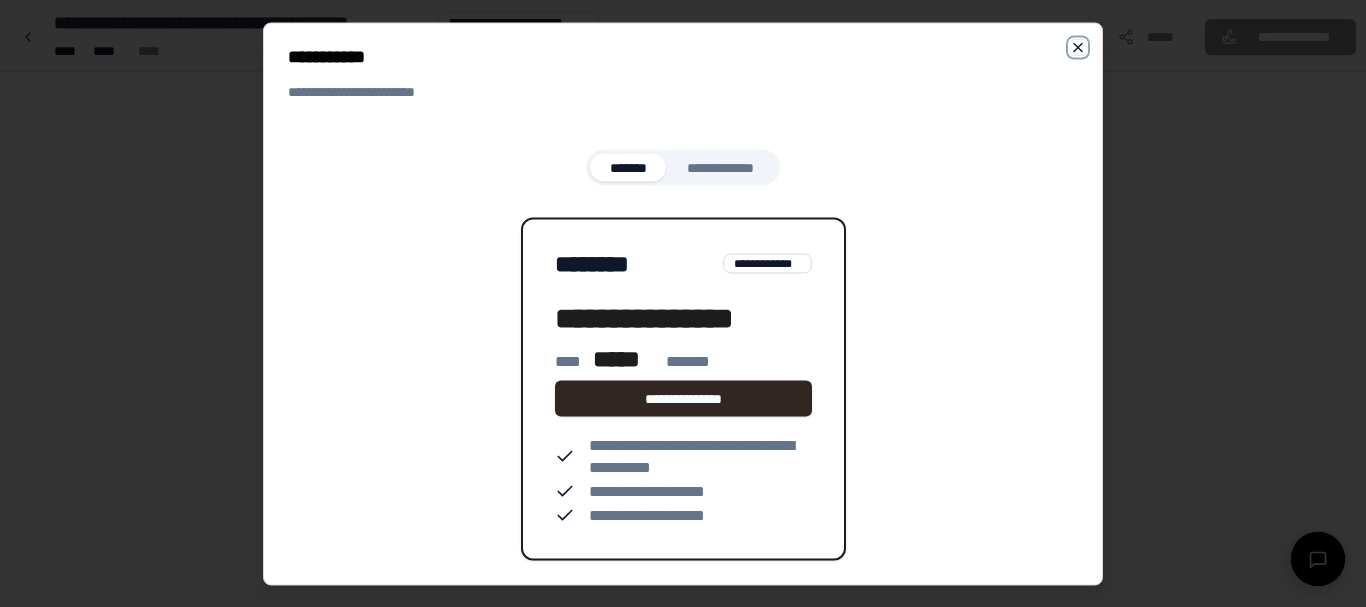 click 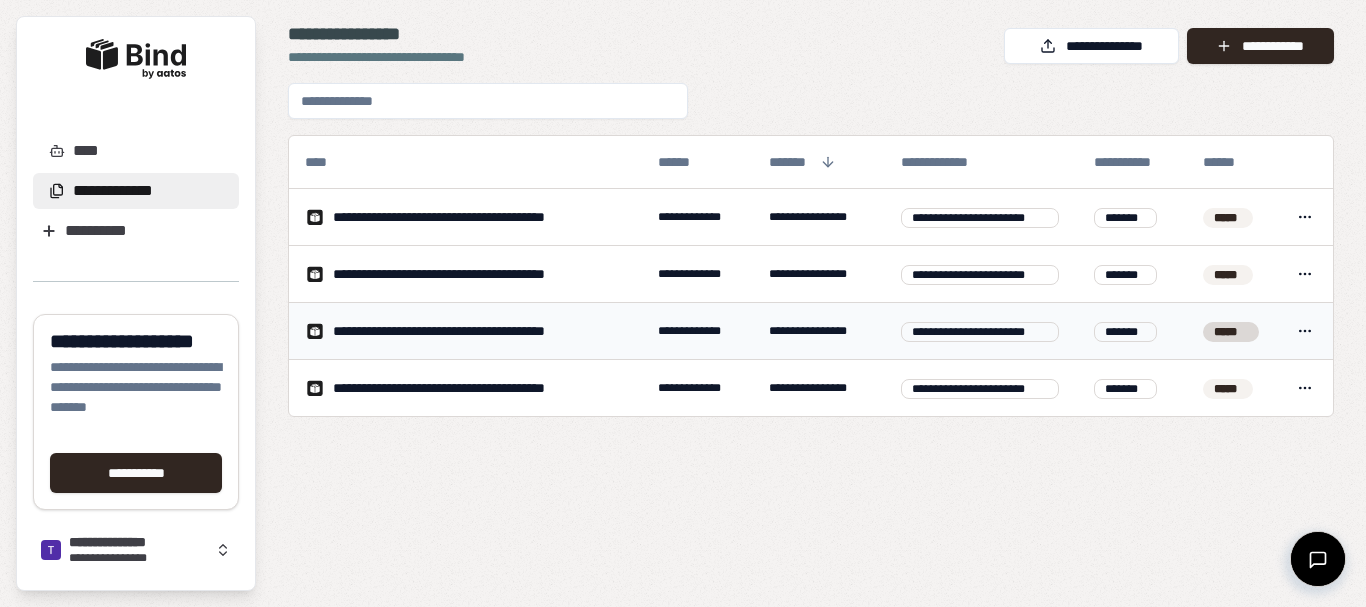 click on "**********" at bounding box center [474, 331] 